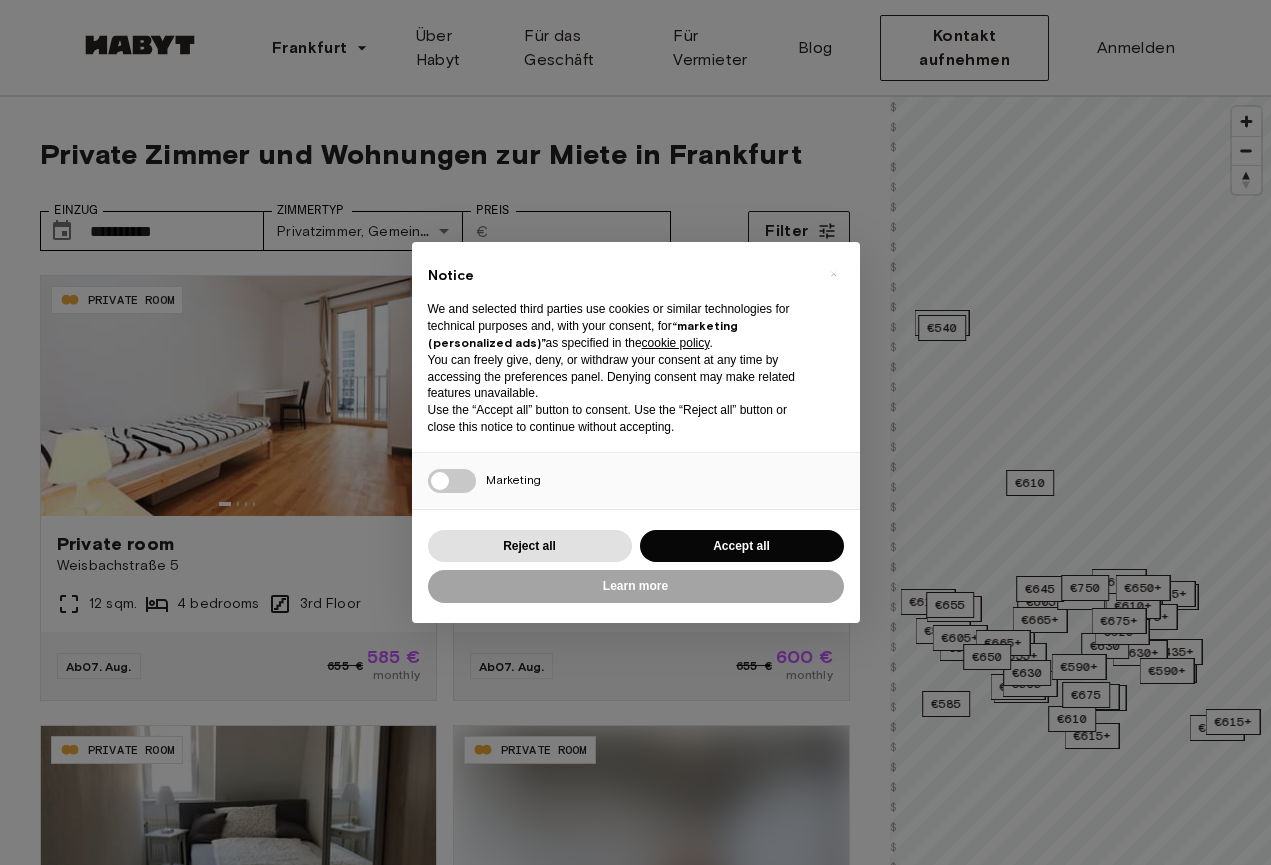 scroll, scrollTop: 88, scrollLeft: 0, axis: vertical 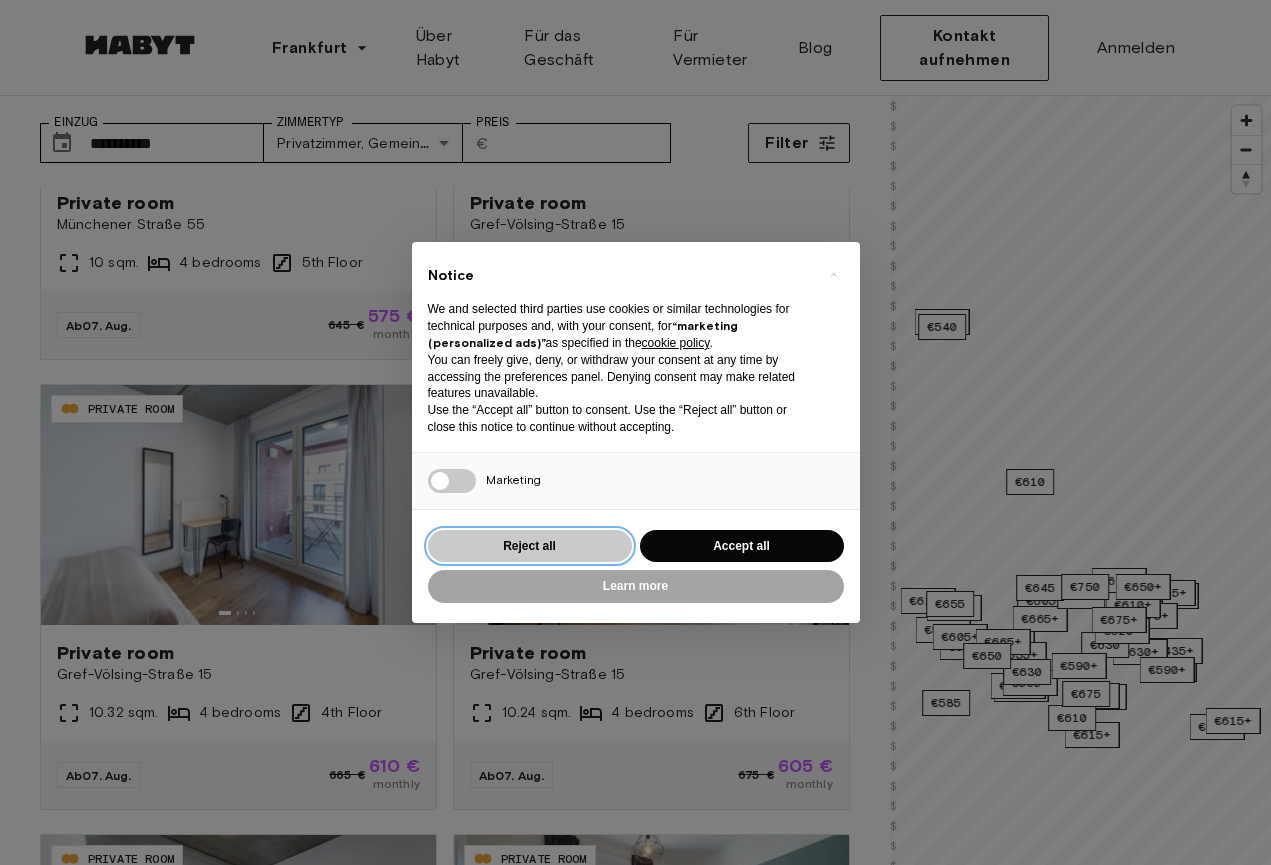 click on "Reject all" at bounding box center (530, 546) 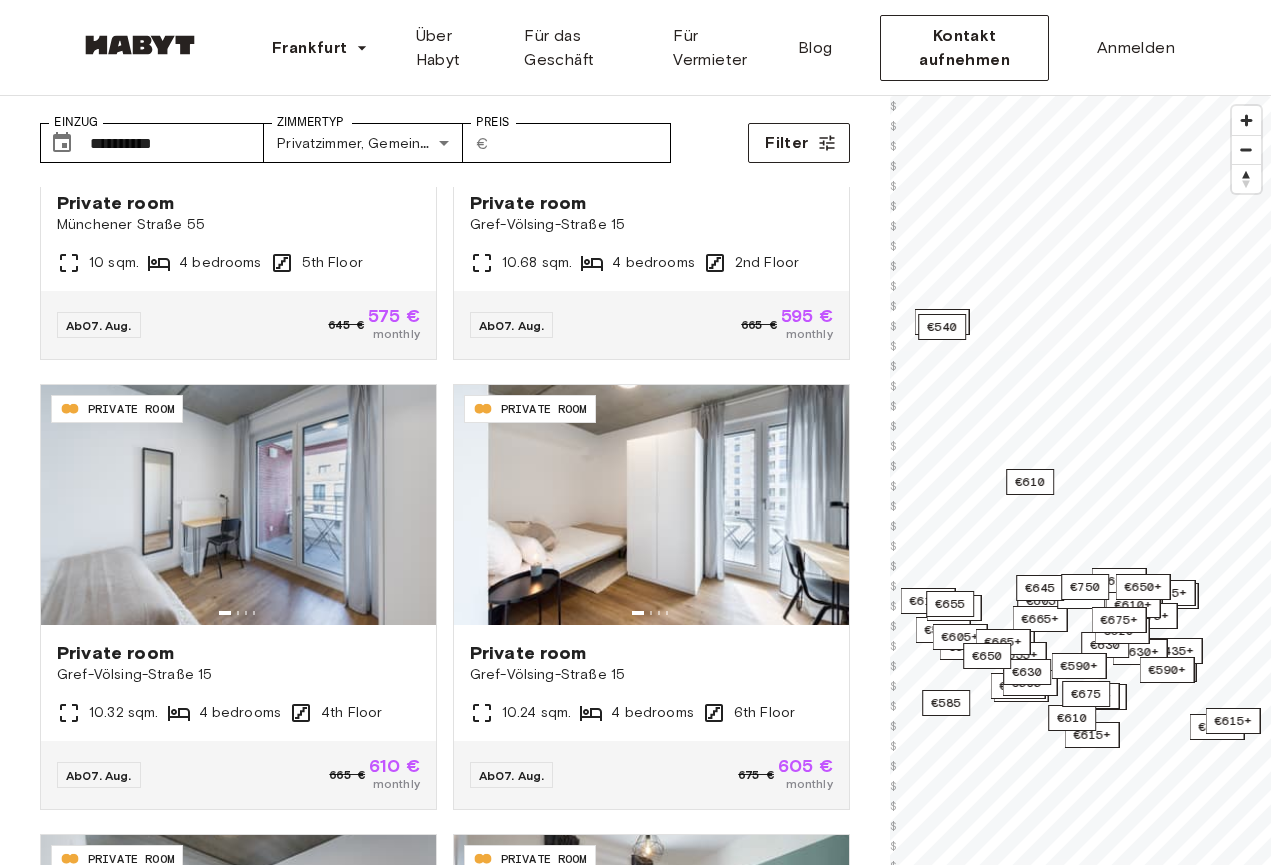 scroll, scrollTop: 0, scrollLeft: 0, axis: both 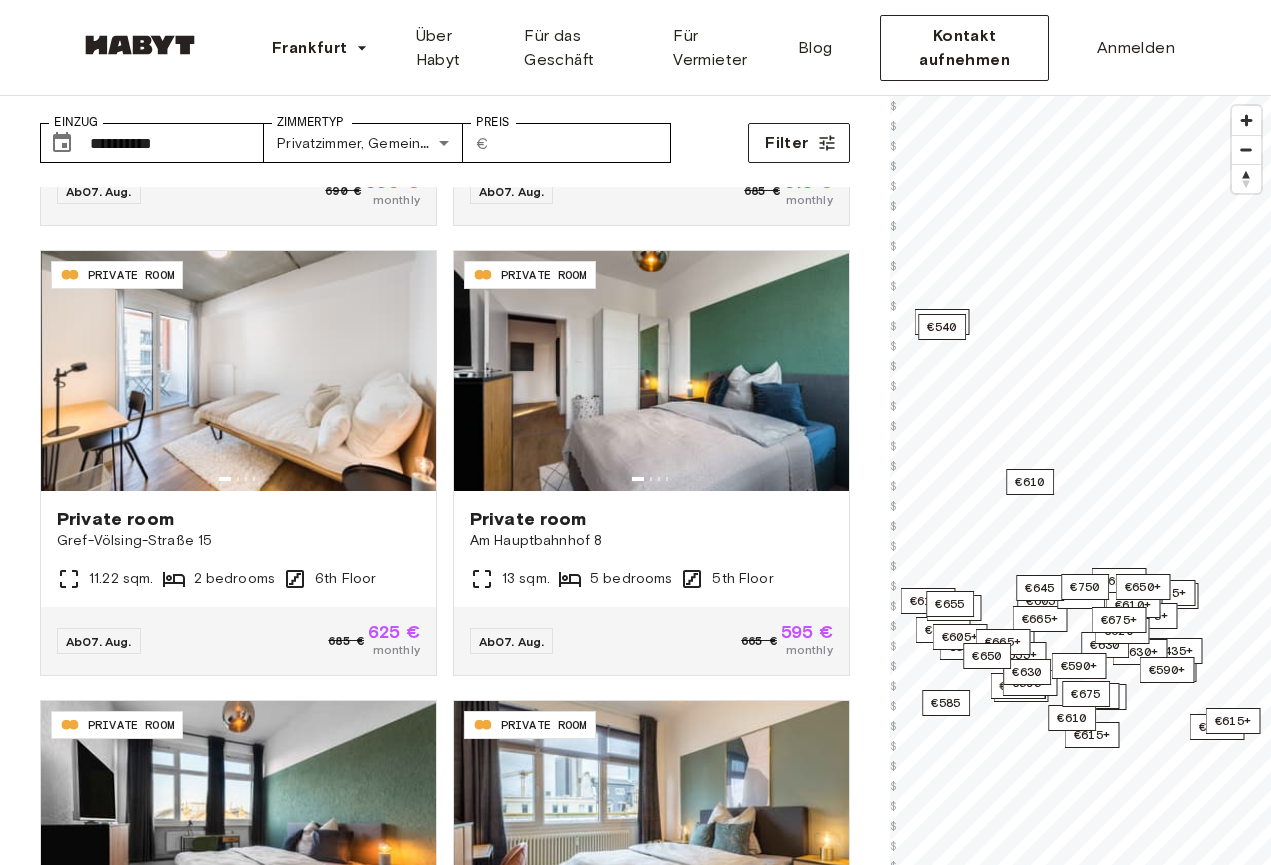 click on "**********" at bounding box center [445, 135] 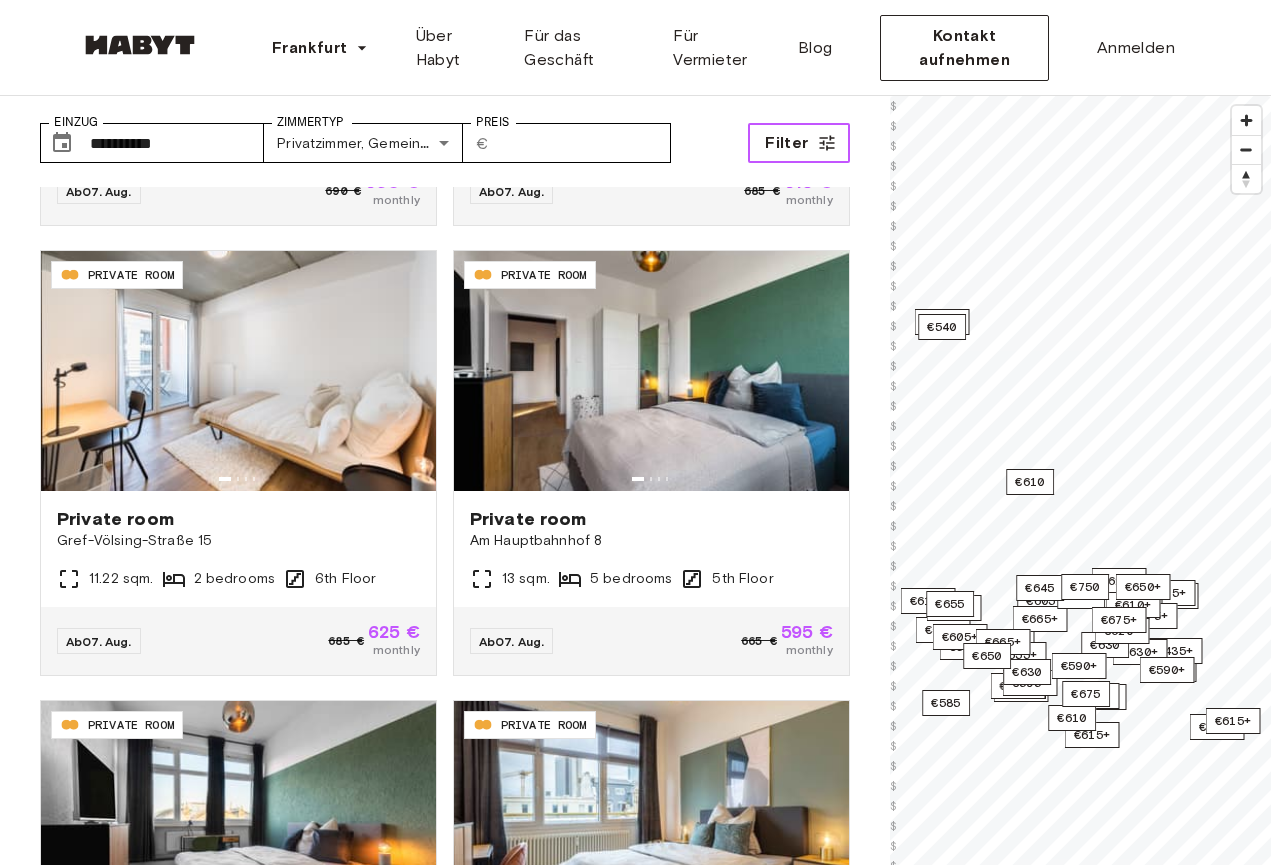 click on "Filter" at bounding box center [786, 143] 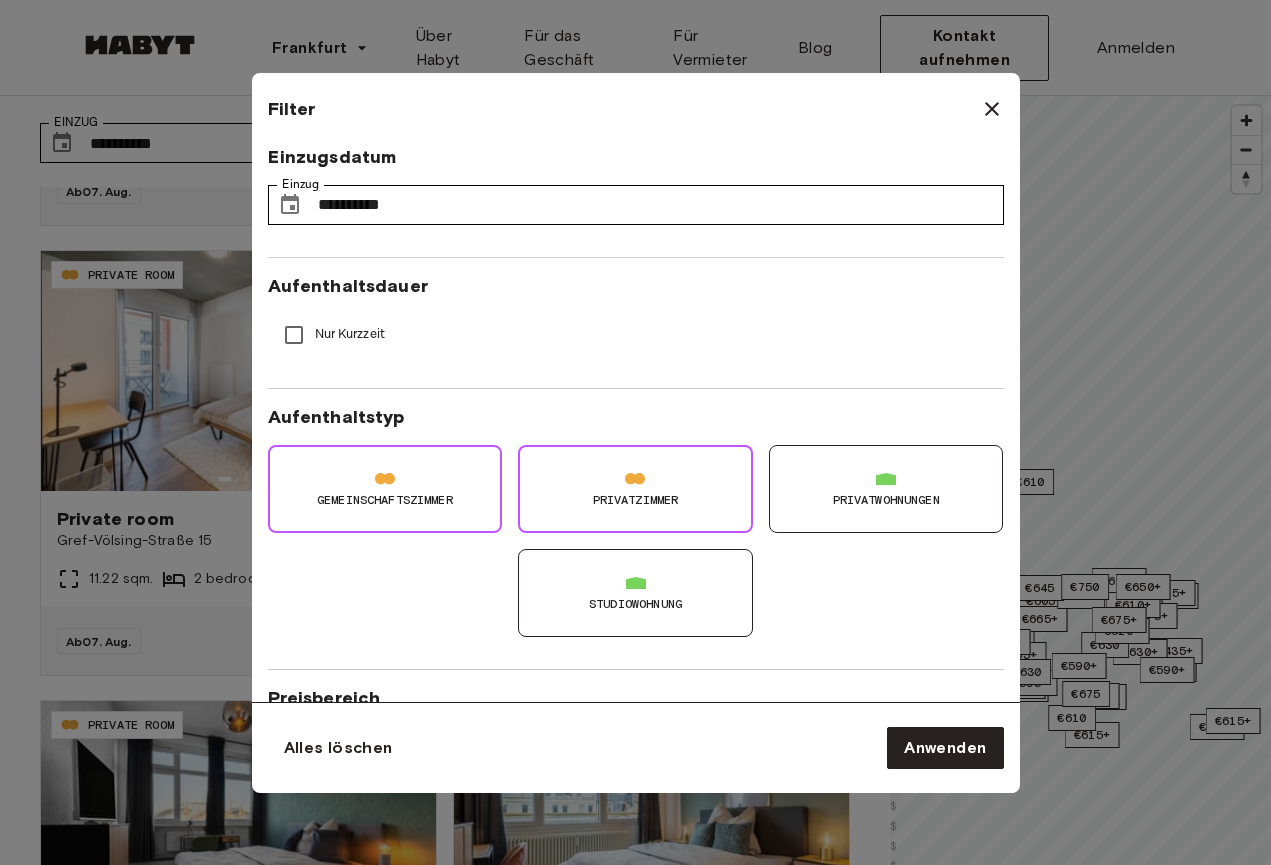 click on "Privatzimmer" at bounding box center (636, 500) 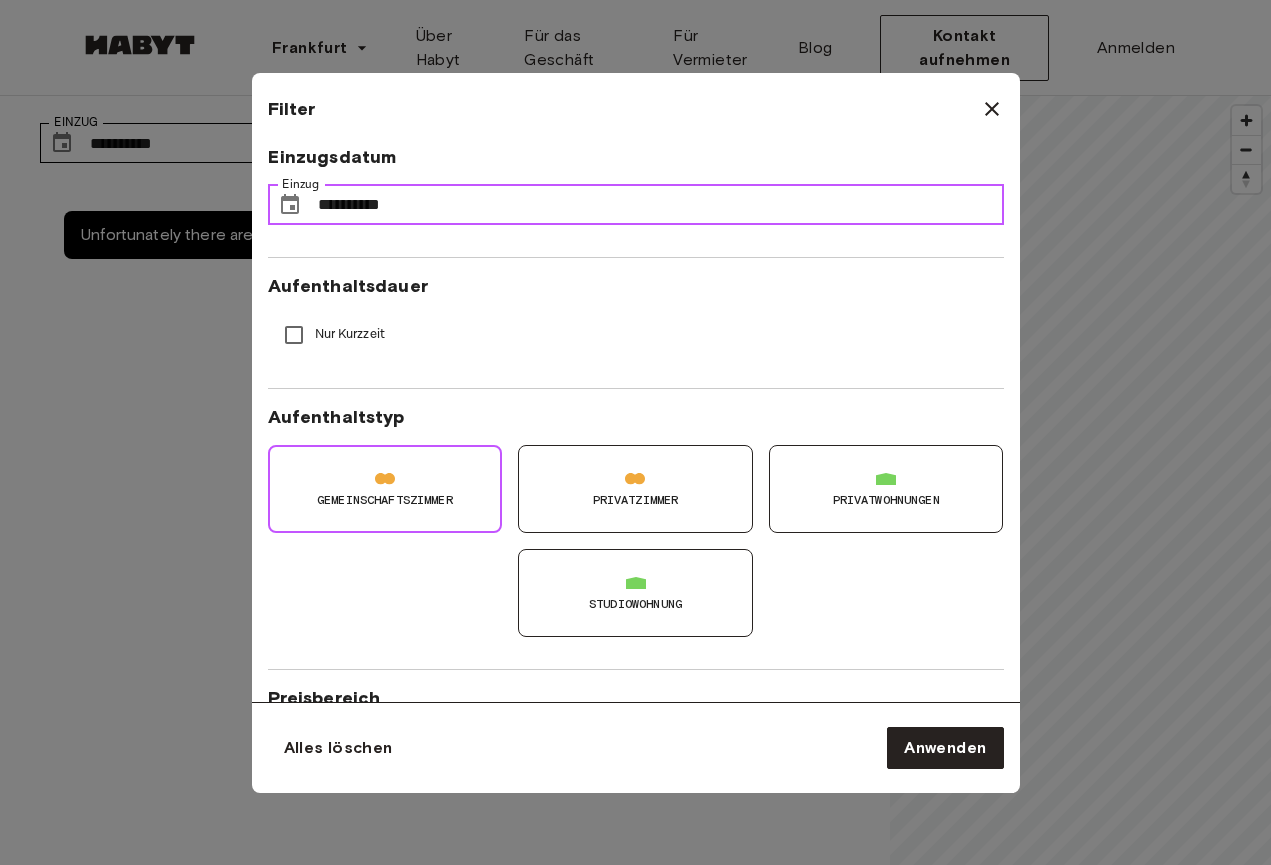 click on "**********" at bounding box center [661, 205] 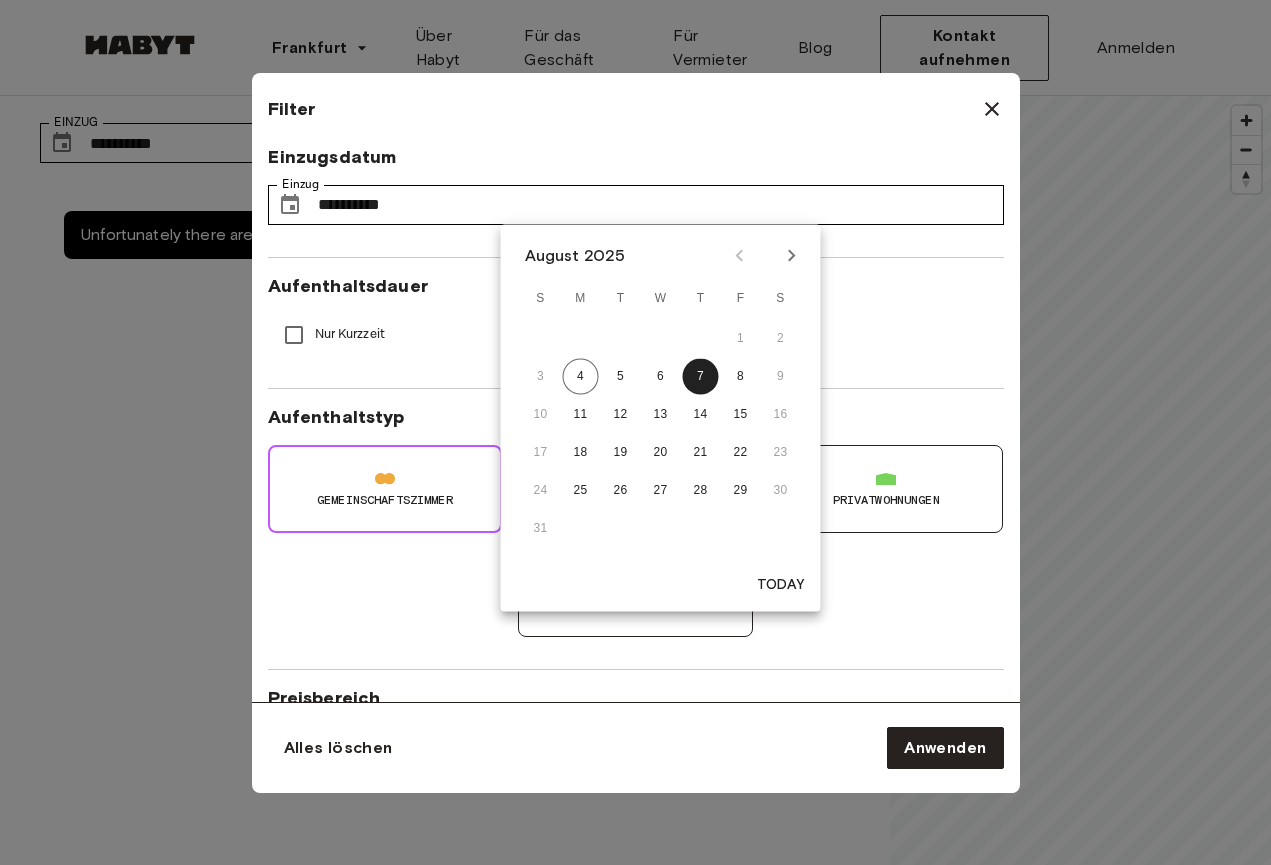 click at bounding box center (792, 256) 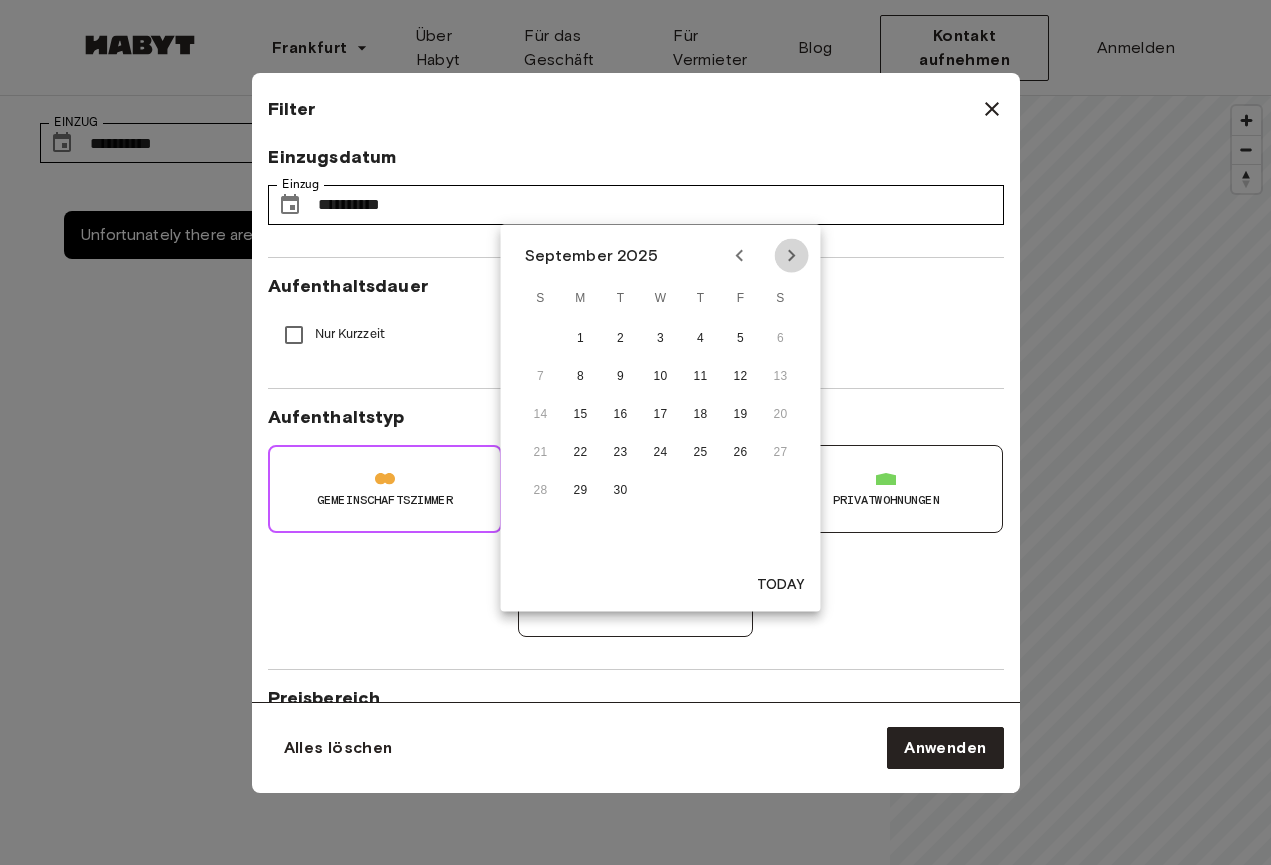 click at bounding box center (792, 256) 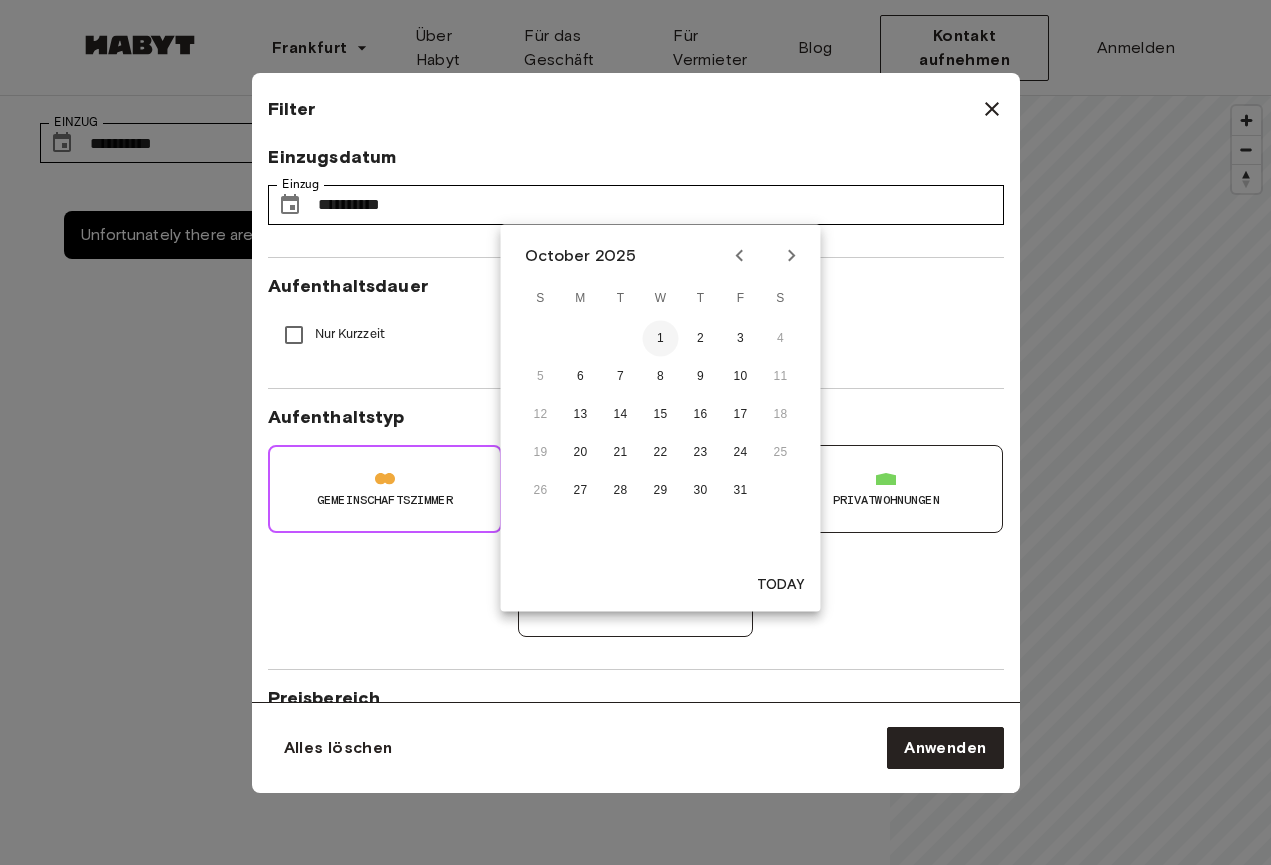 click on "1" at bounding box center (661, 339) 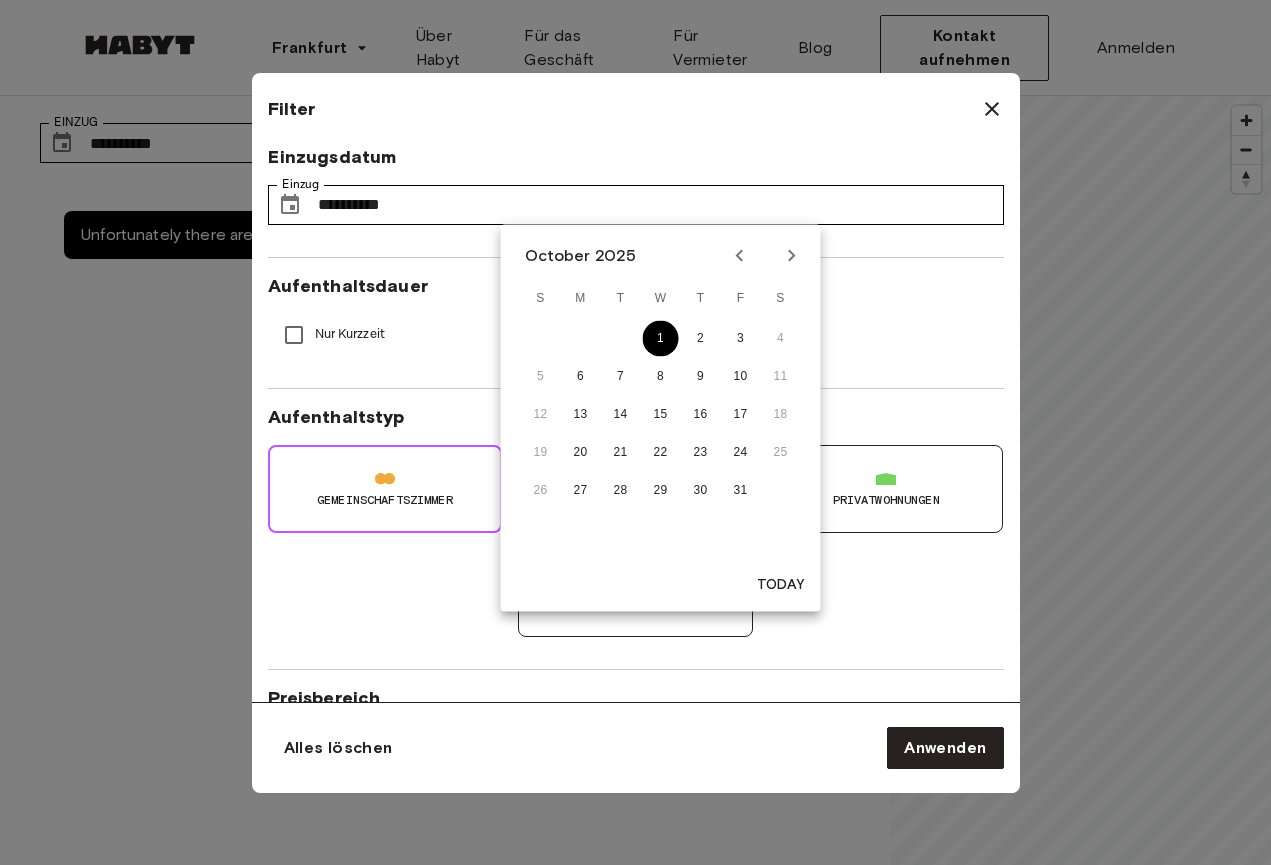 type on "**********" 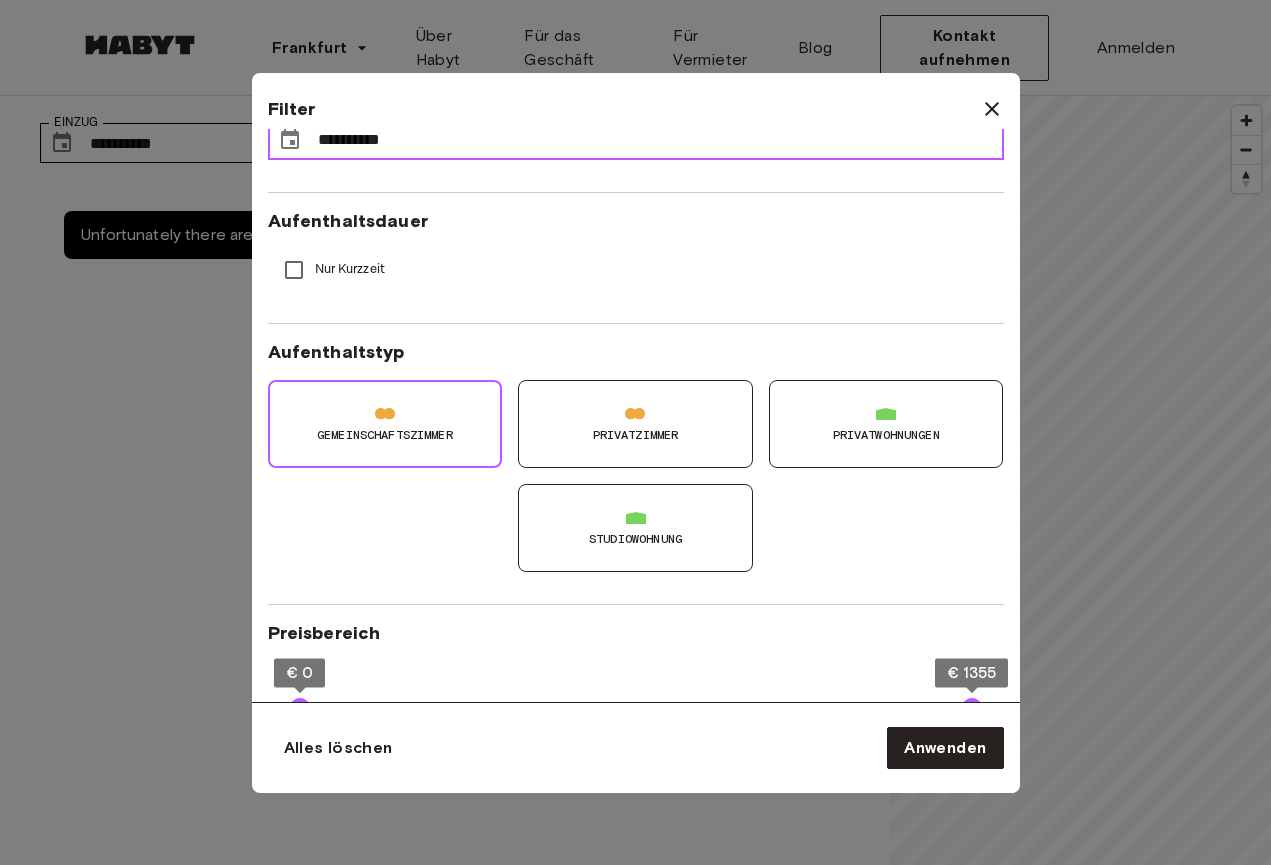 scroll, scrollTop: 69, scrollLeft: 0, axis: vertical 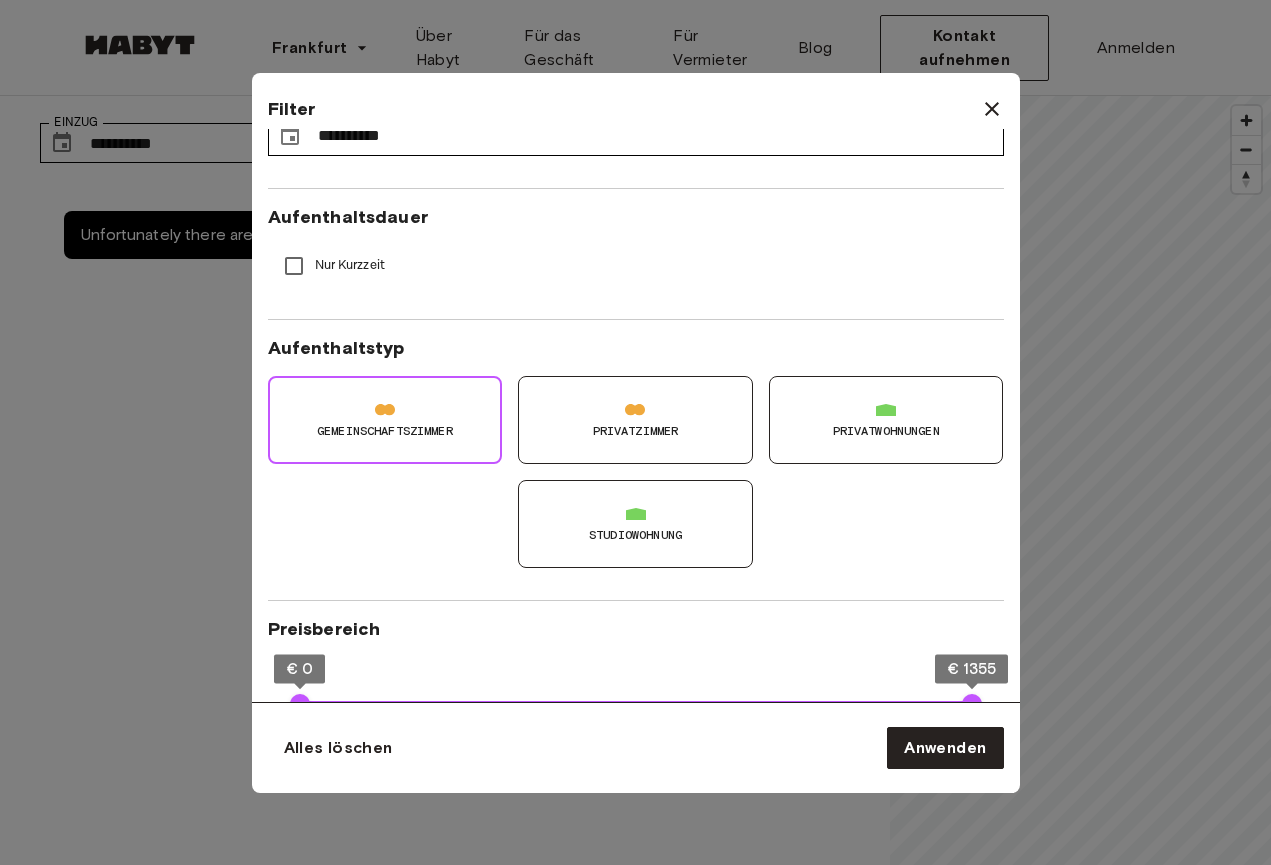 click on "Privatzimmer" at bounding box center (635, 420) 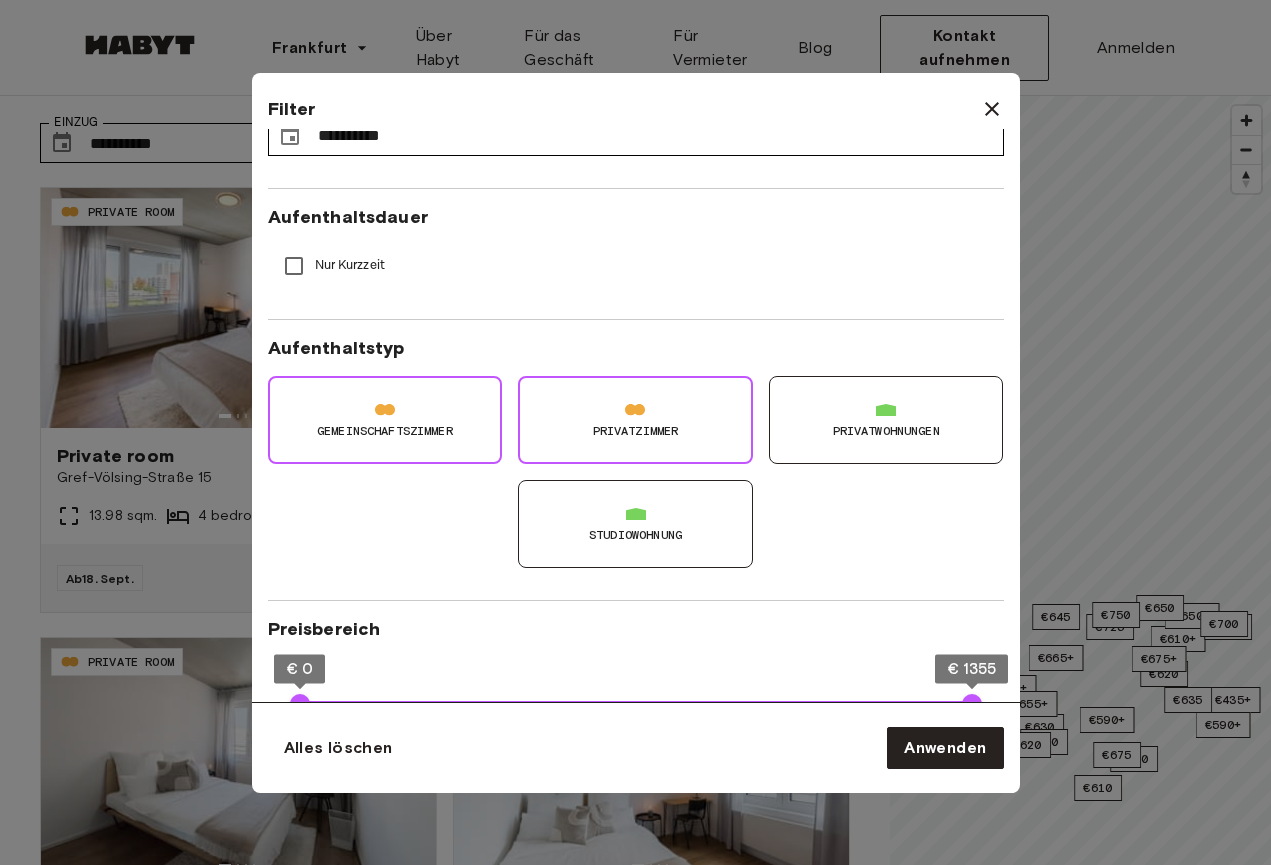 click on "Privatwohnungen" at bounding box center [886, 420] 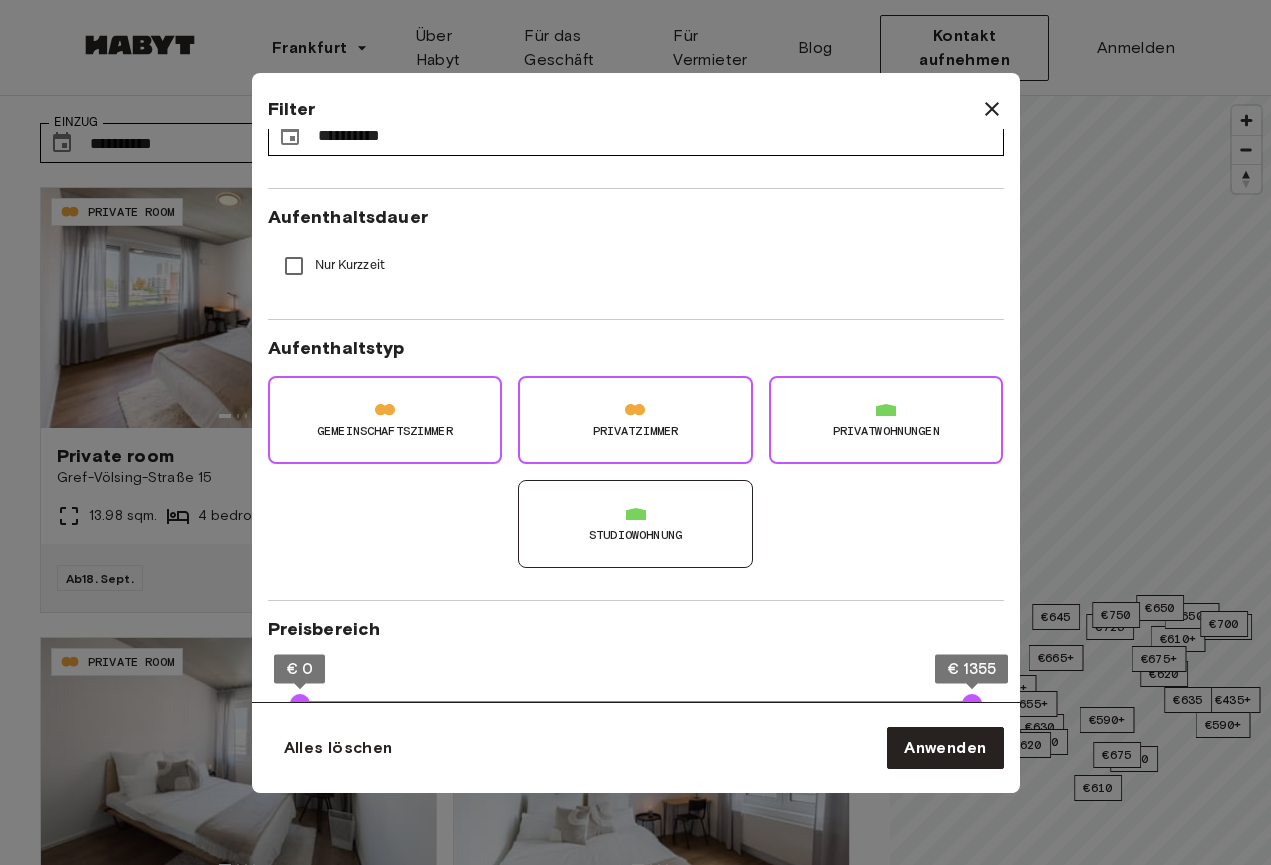 click on "Gemeinschaftszimmer" at bounding box center [385, 431] 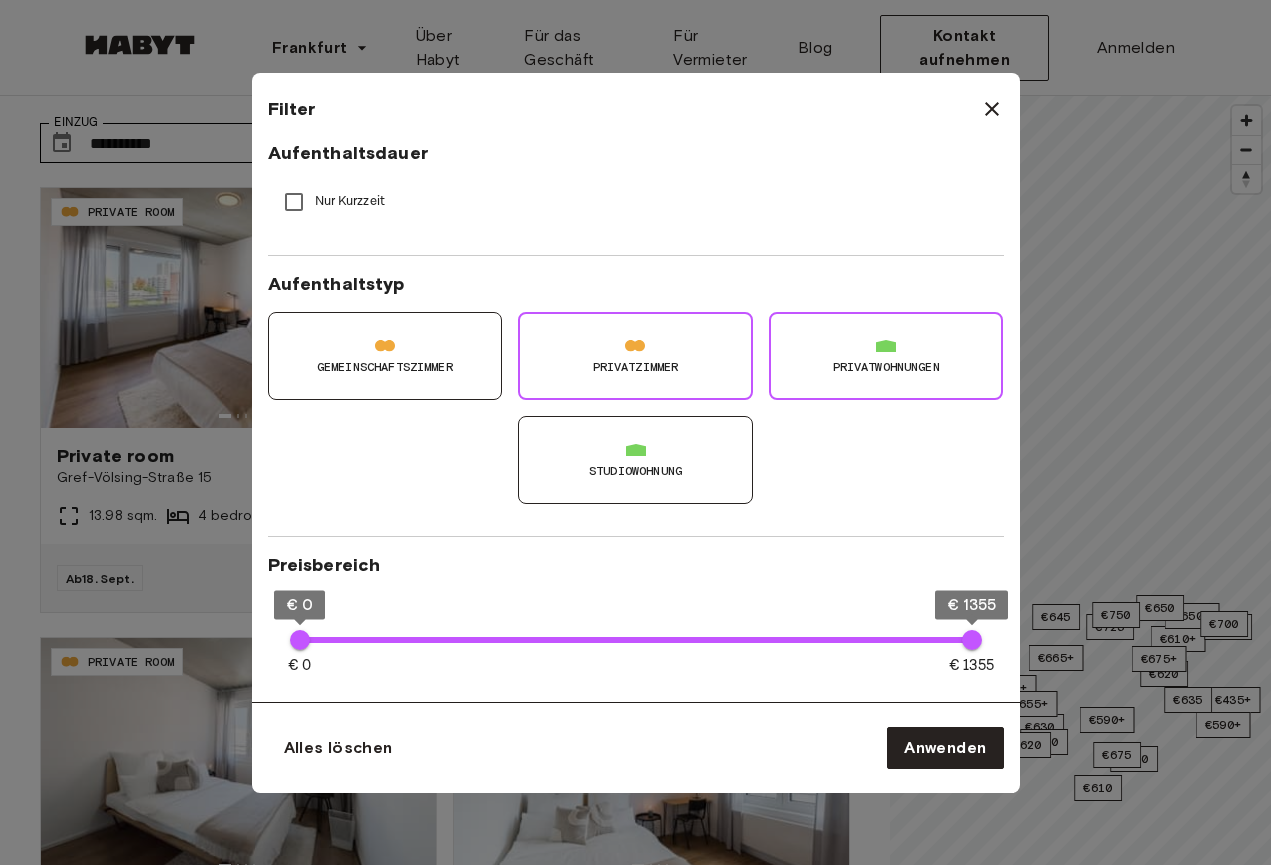 scroll, scrollTop: 140, scrollLeft: 0, axis: vertical 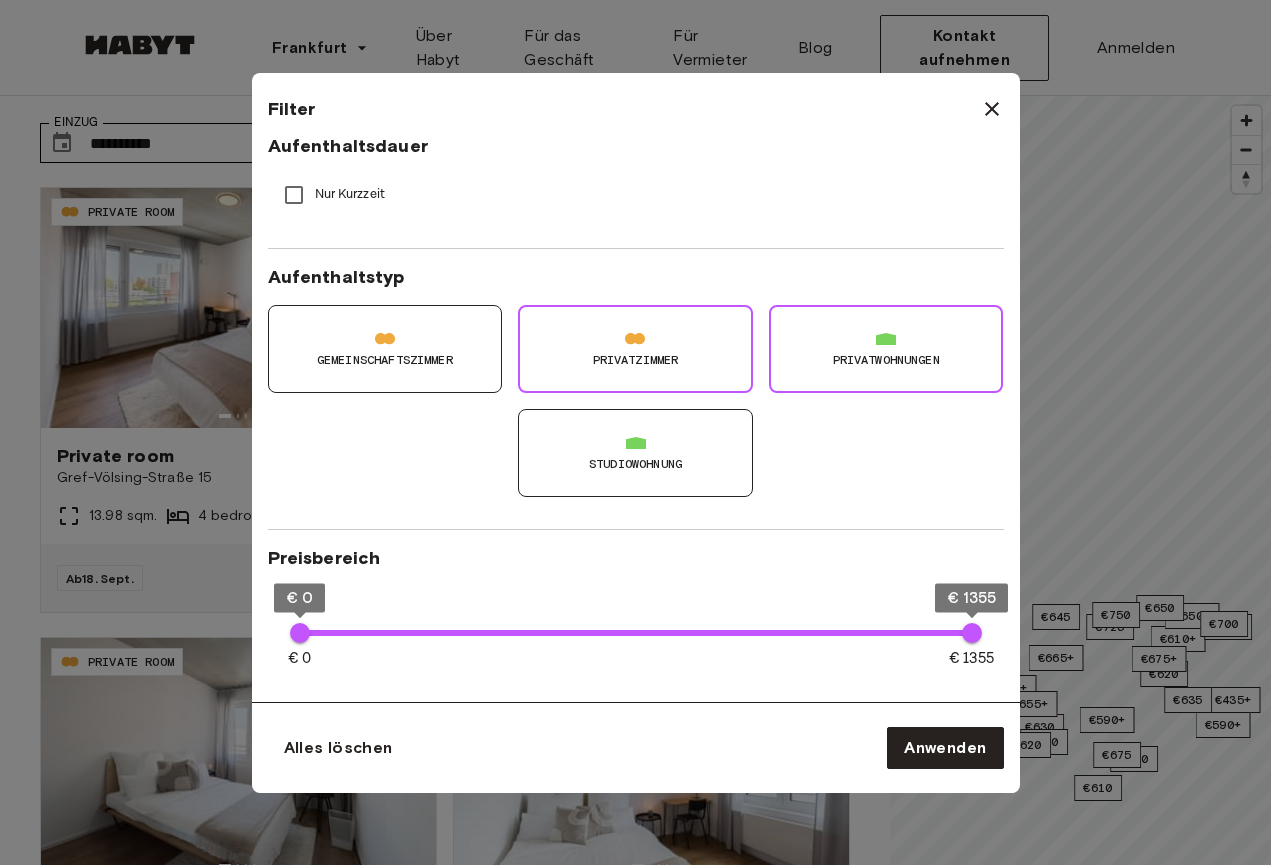 click on "Privatwohnungen" at bounding box center (886, 360) 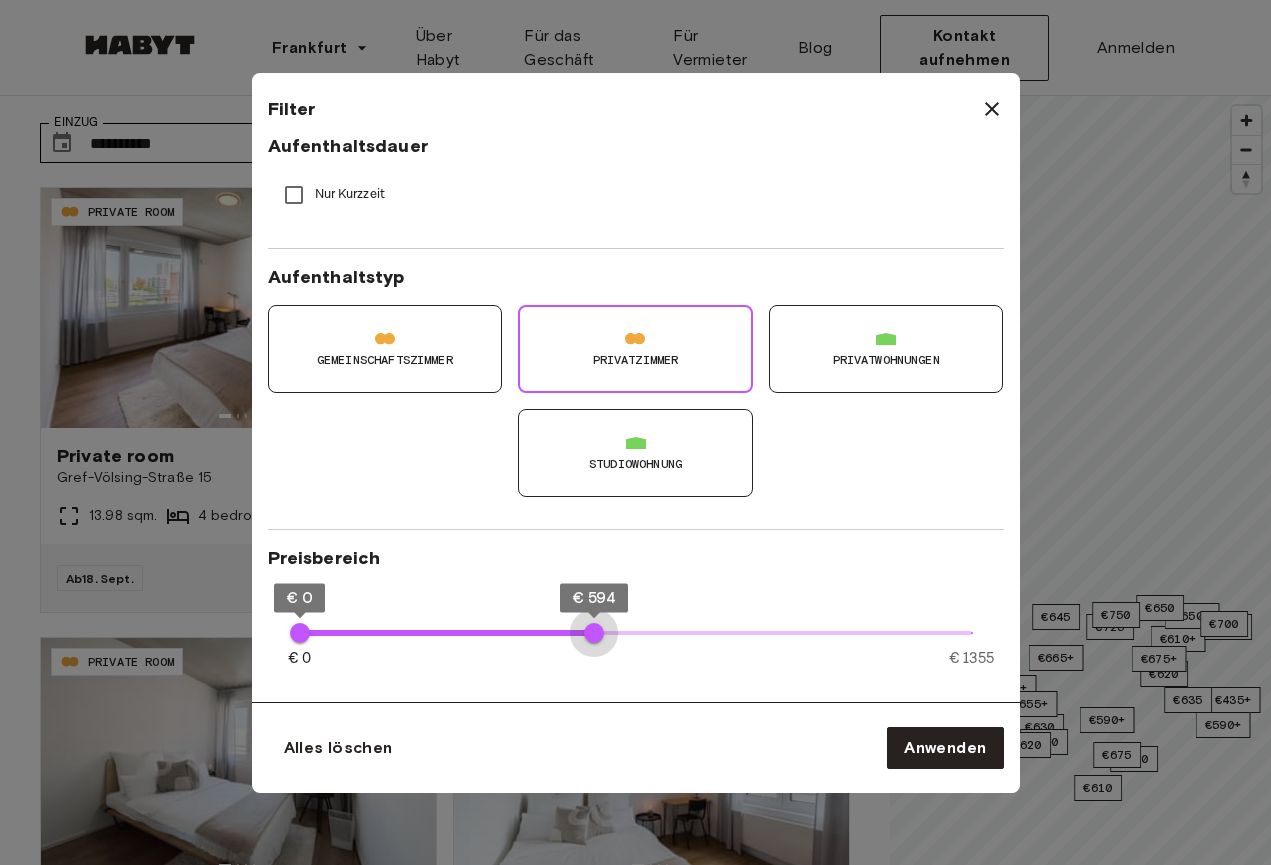 type on "***" 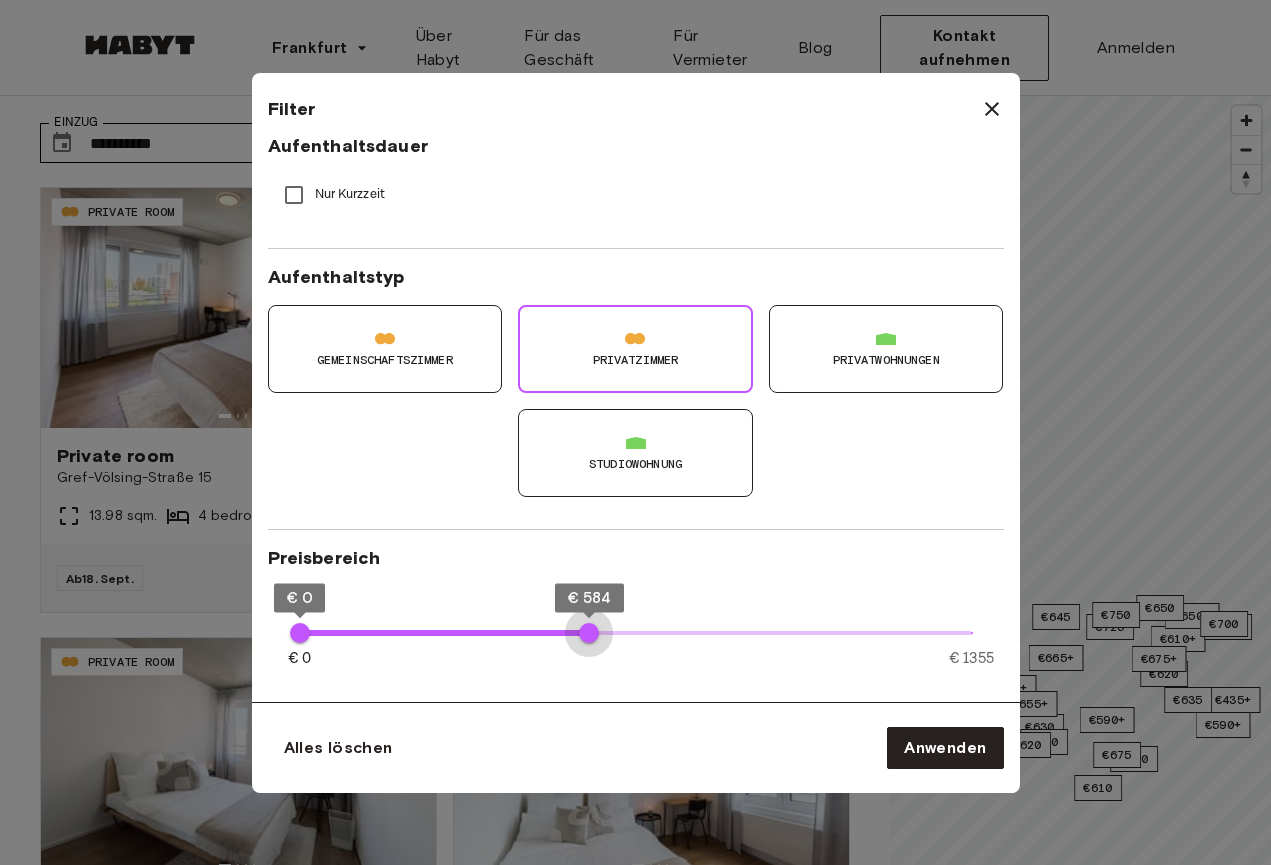 drag, startPoint x: 965, startPoint y: 622, endPoint x: 589, endPoint y: 560, distance: 381.07742 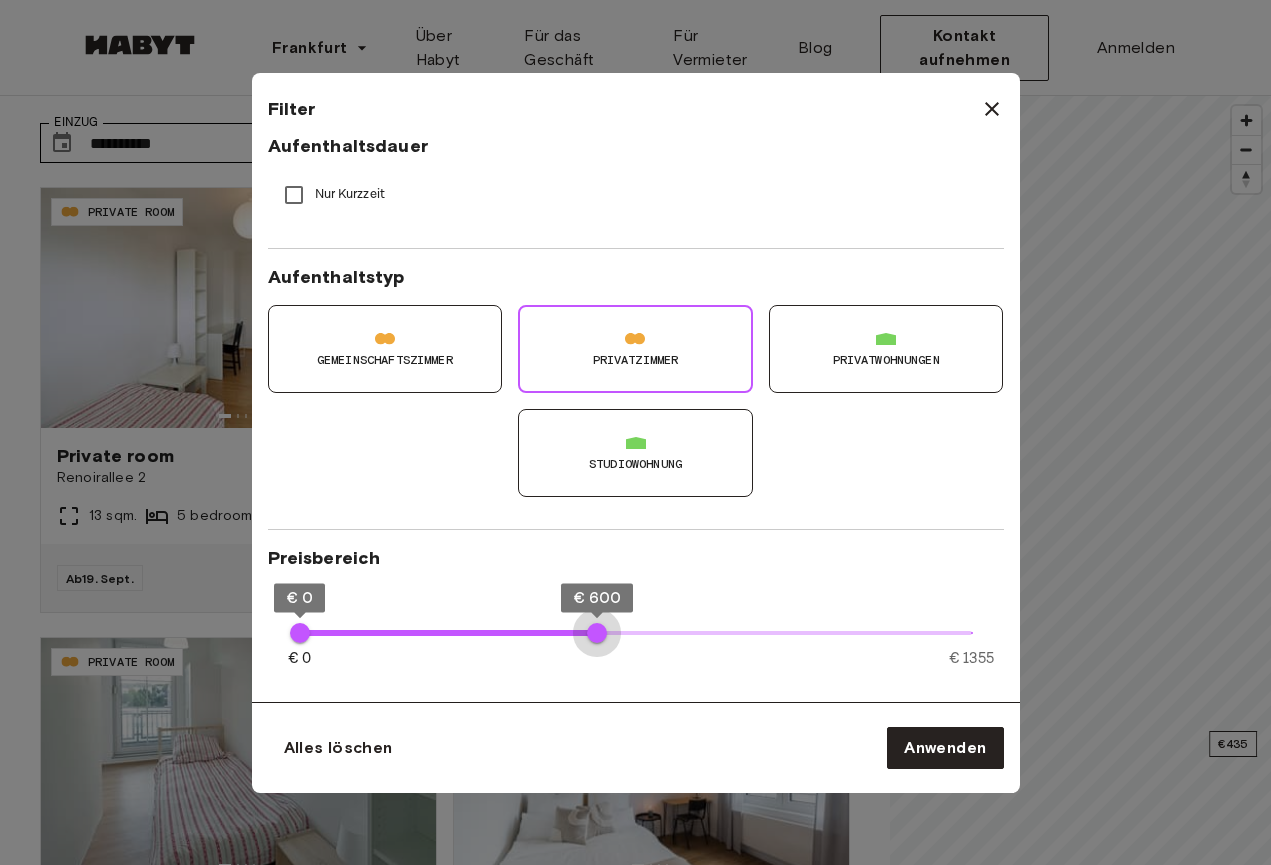 type on "***" 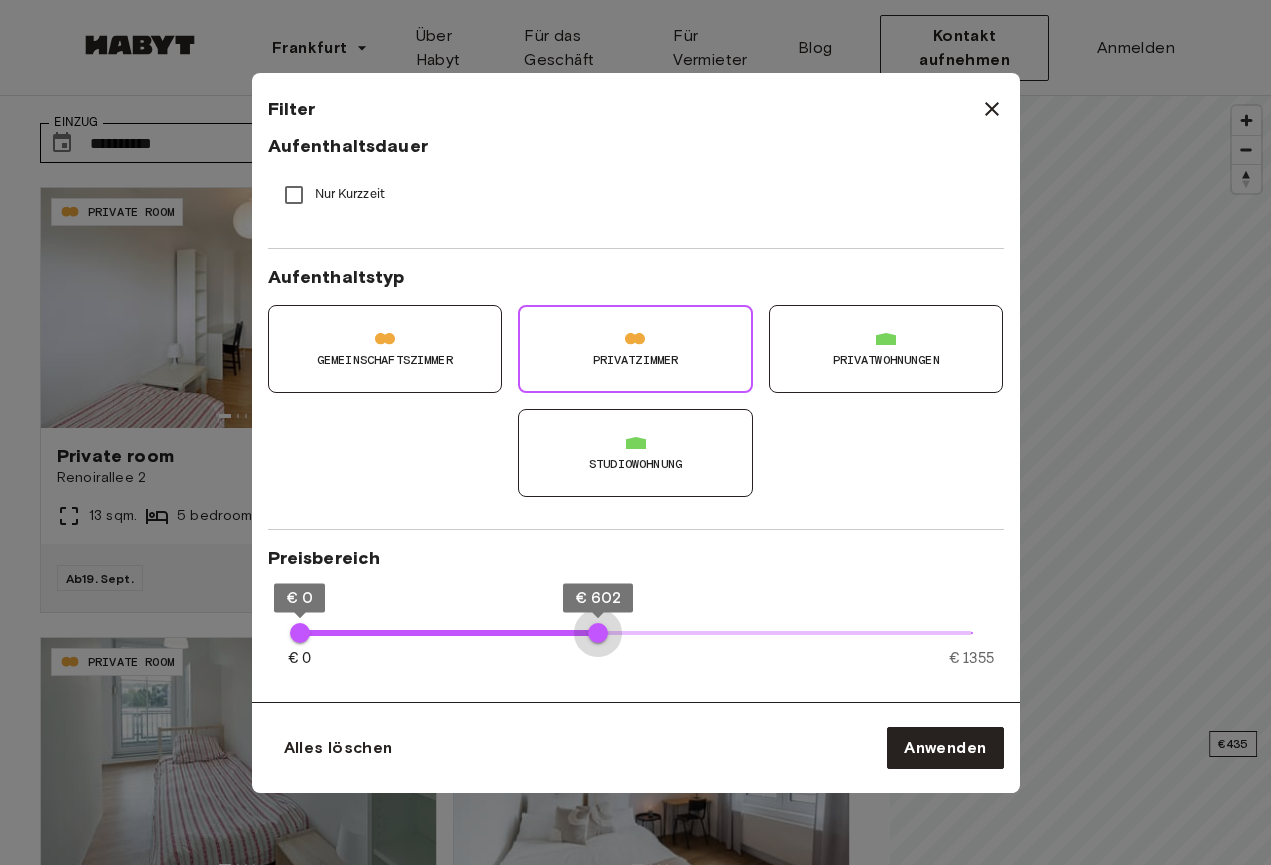 click on "€ 602" at bounding box center [598, 633] 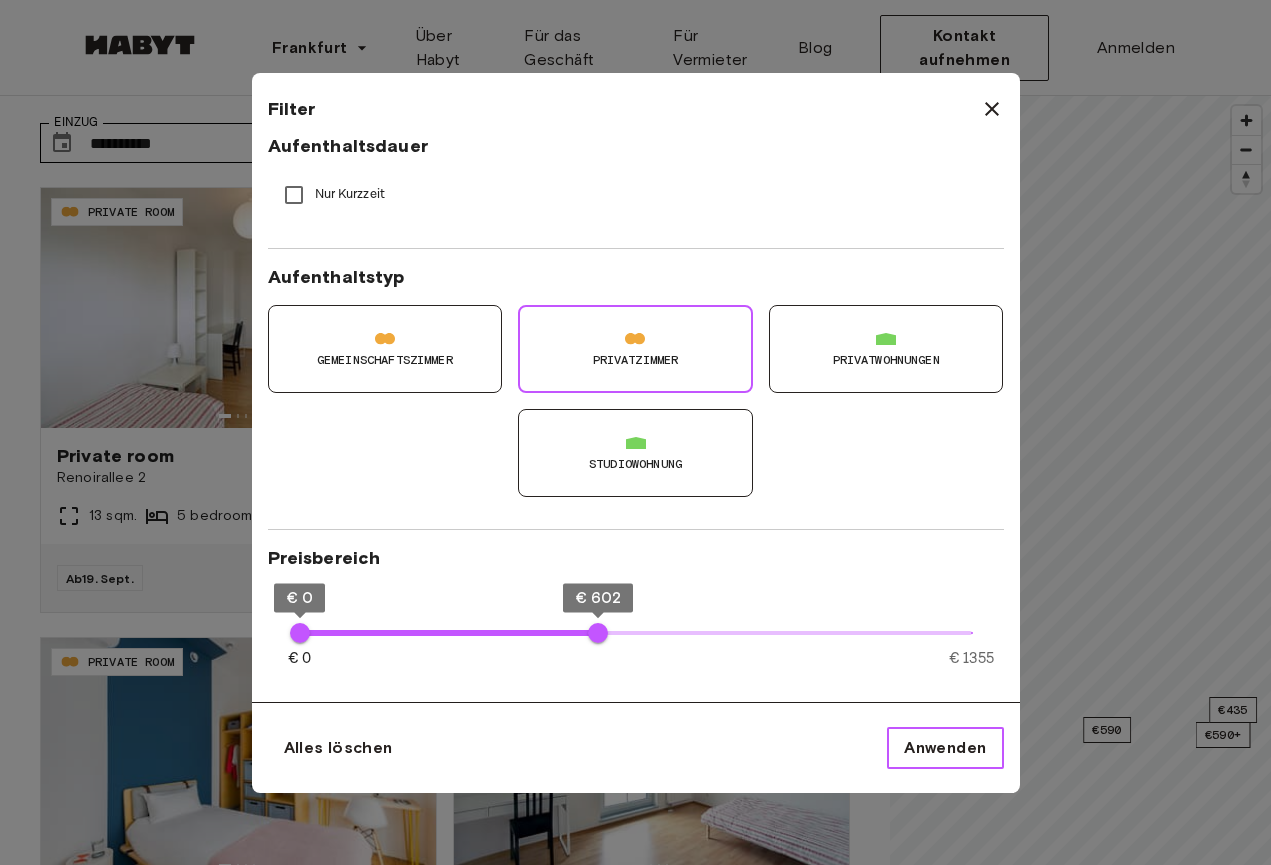 click on "Anwenden" at bounding box center [945, 748] 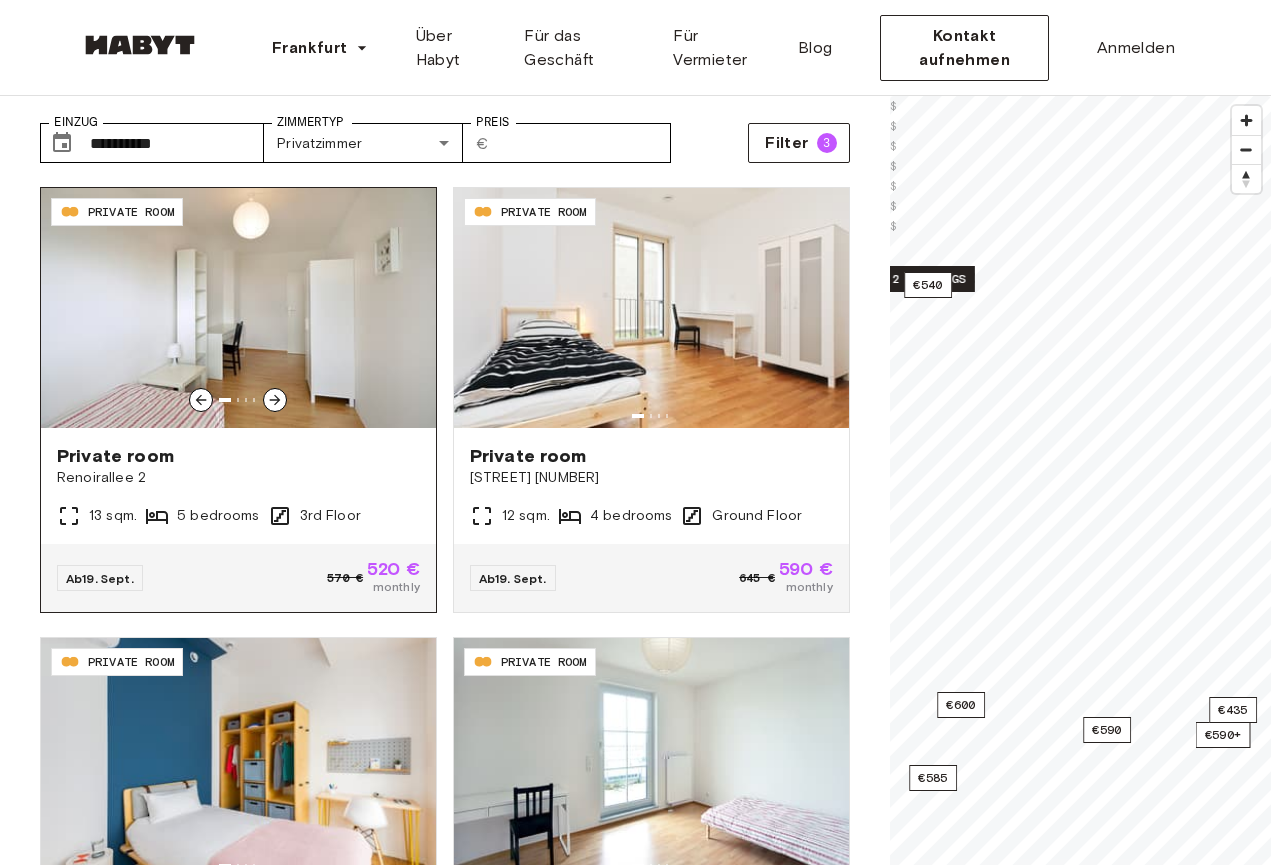 click at bounding box center (275, 400) 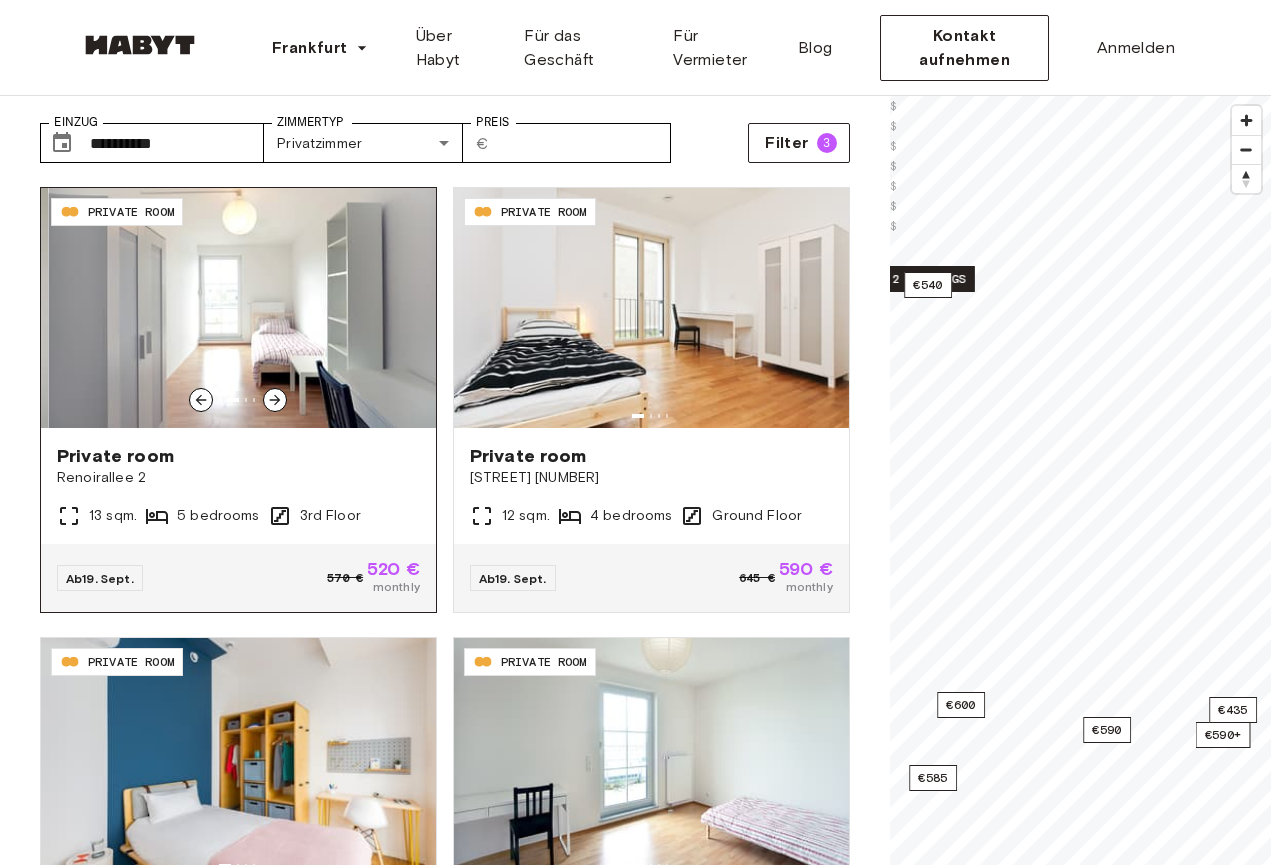 click at bounding box center [275, 400] 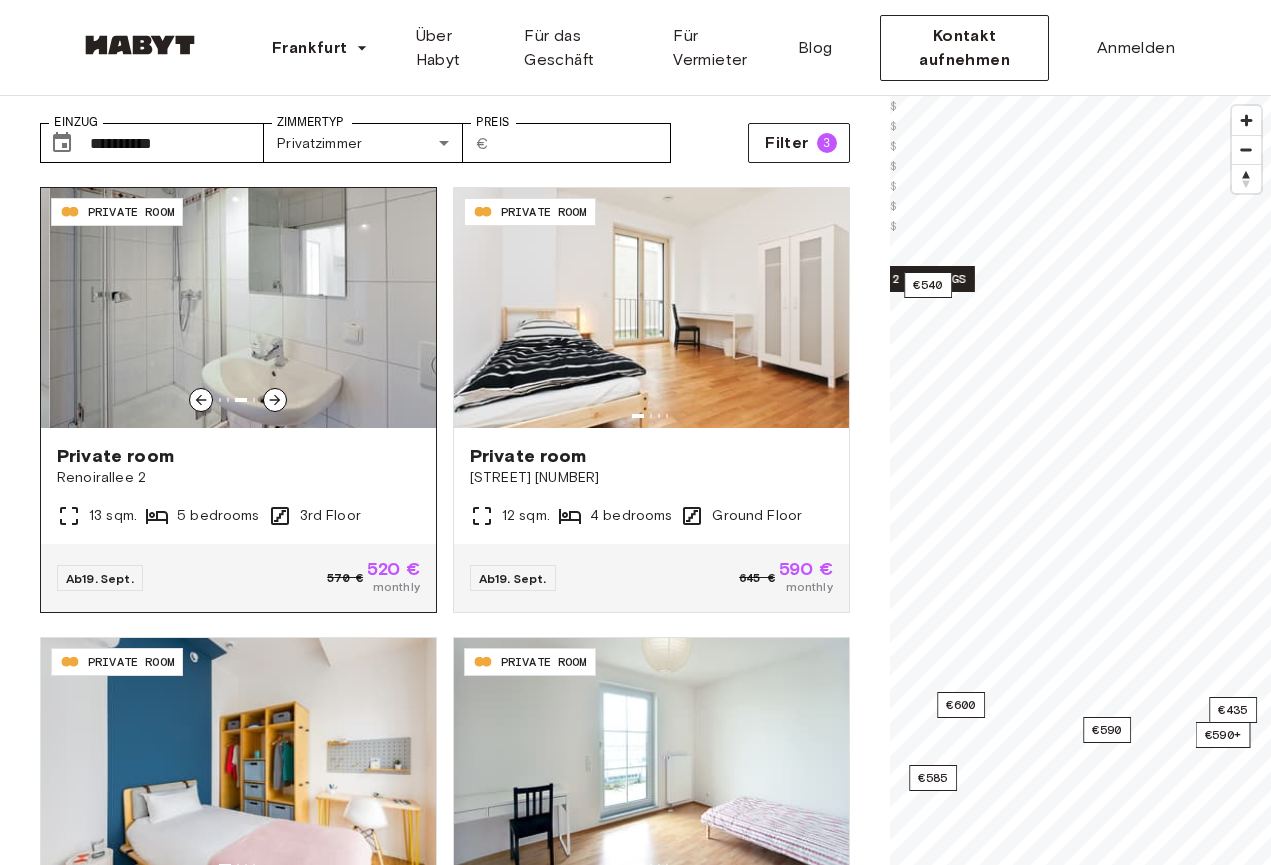 click at bounding box center [275, 400] 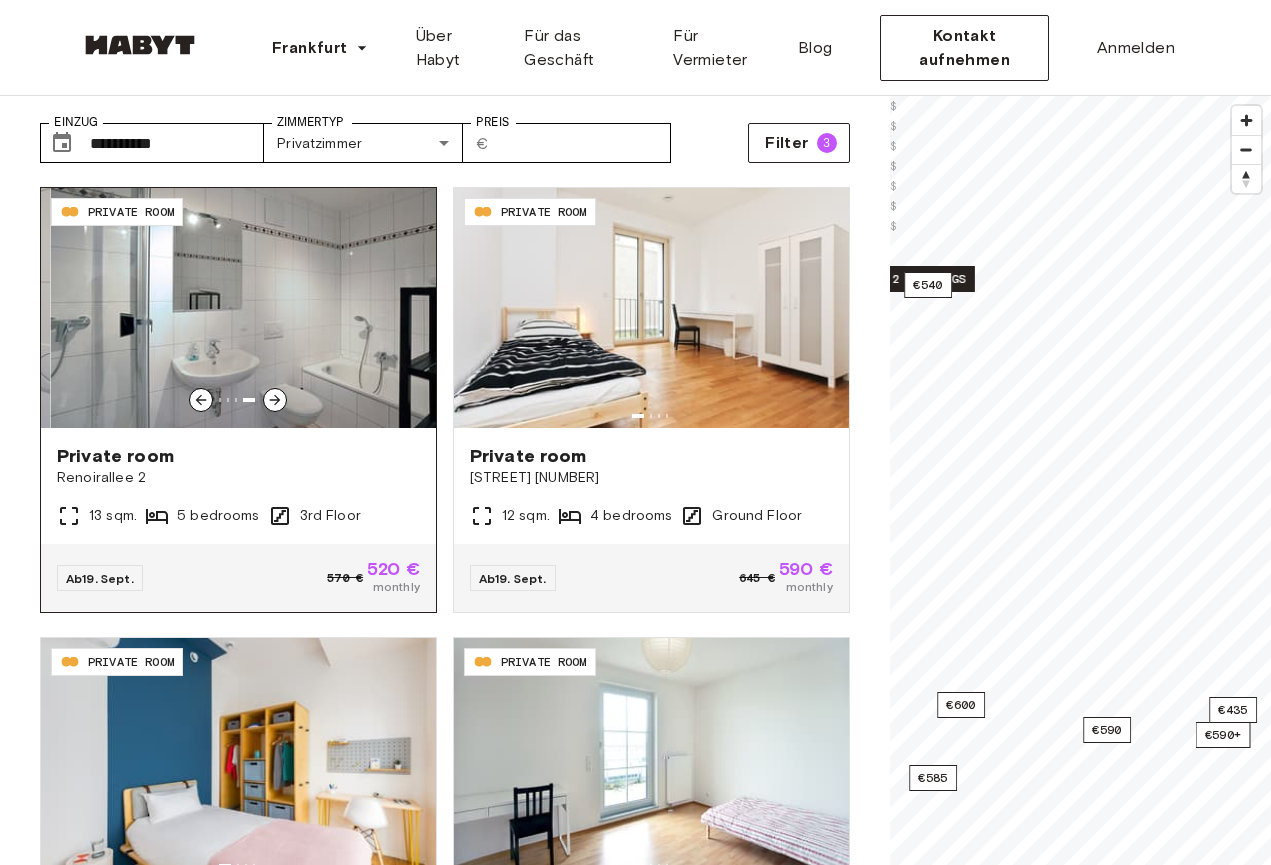click at bounding box center (275, 400) 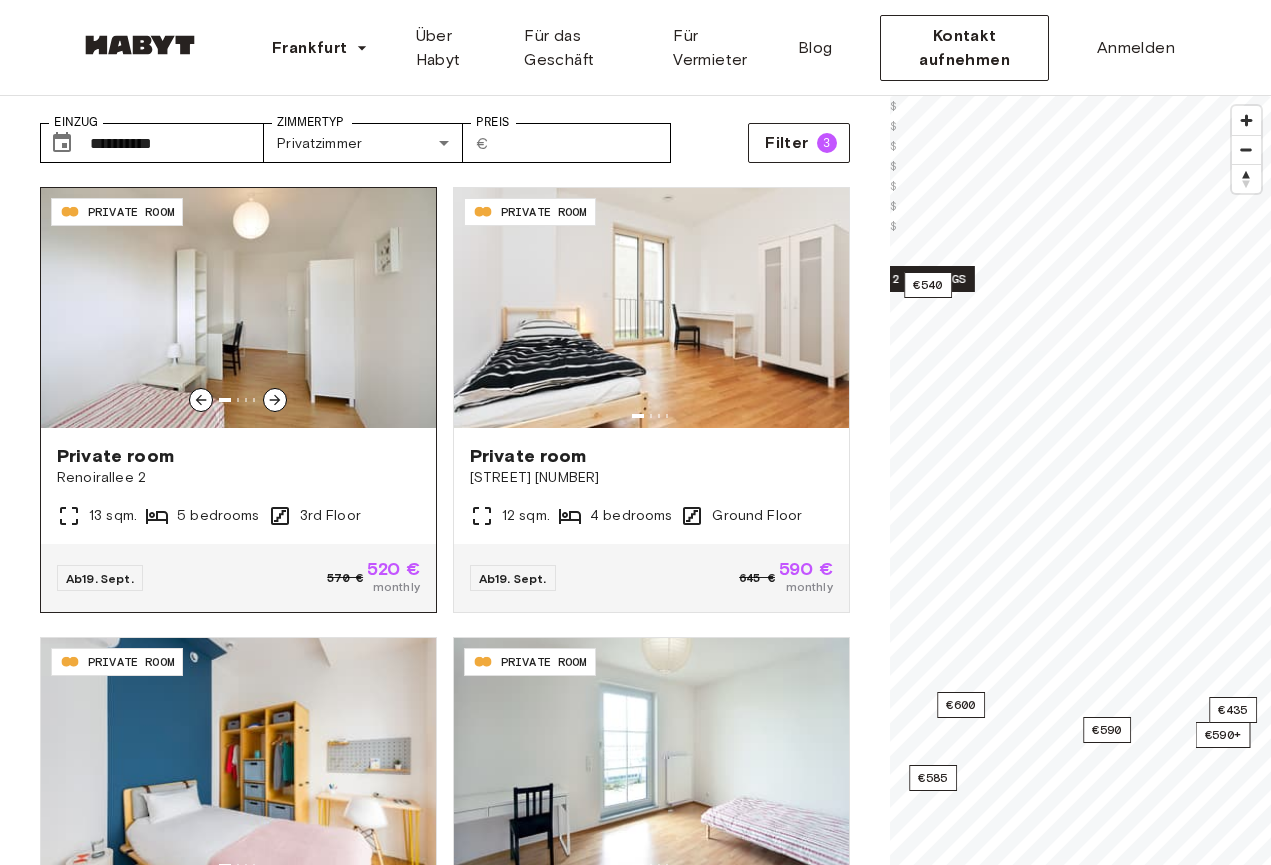 click at bounding box center (201, 400) 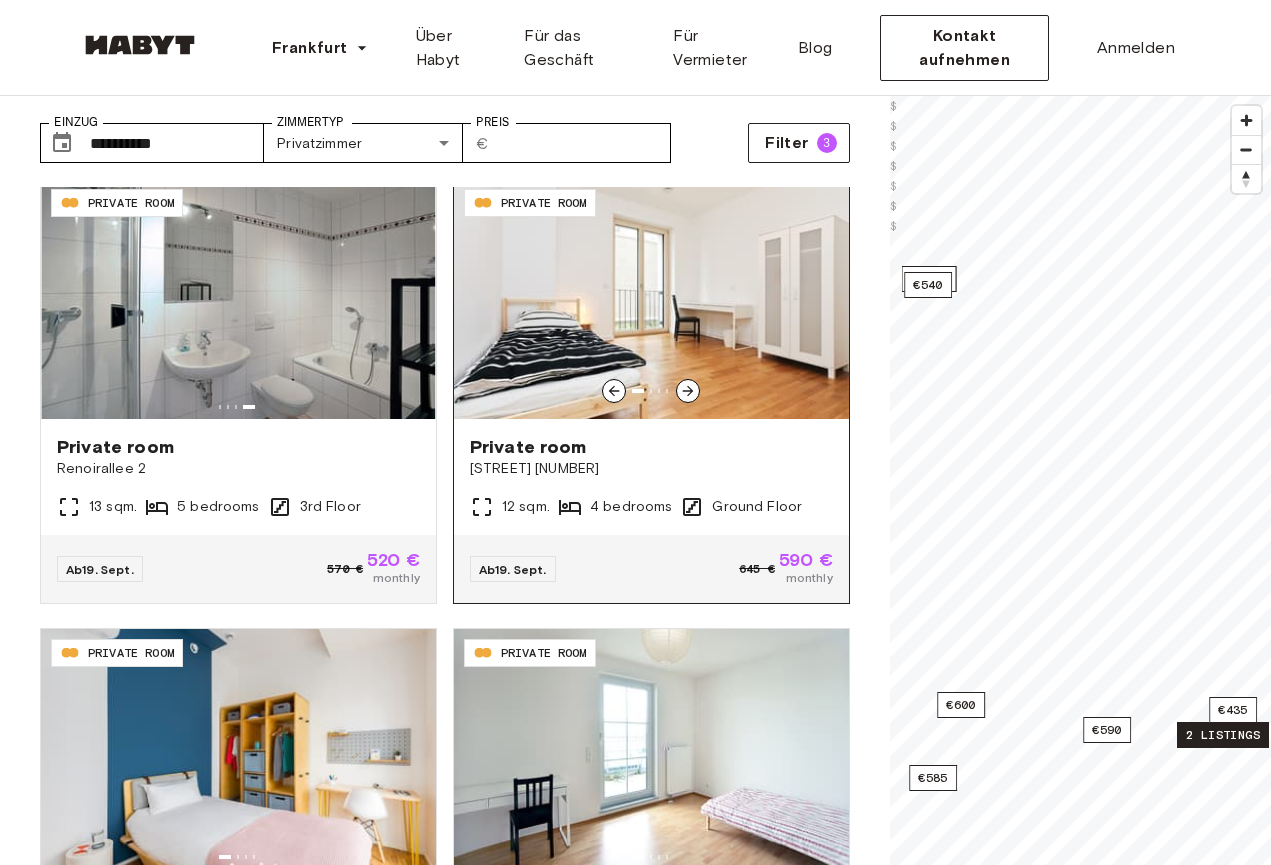 scroll, scrollTop: 6, scrollLeft: 0, axis: vertical 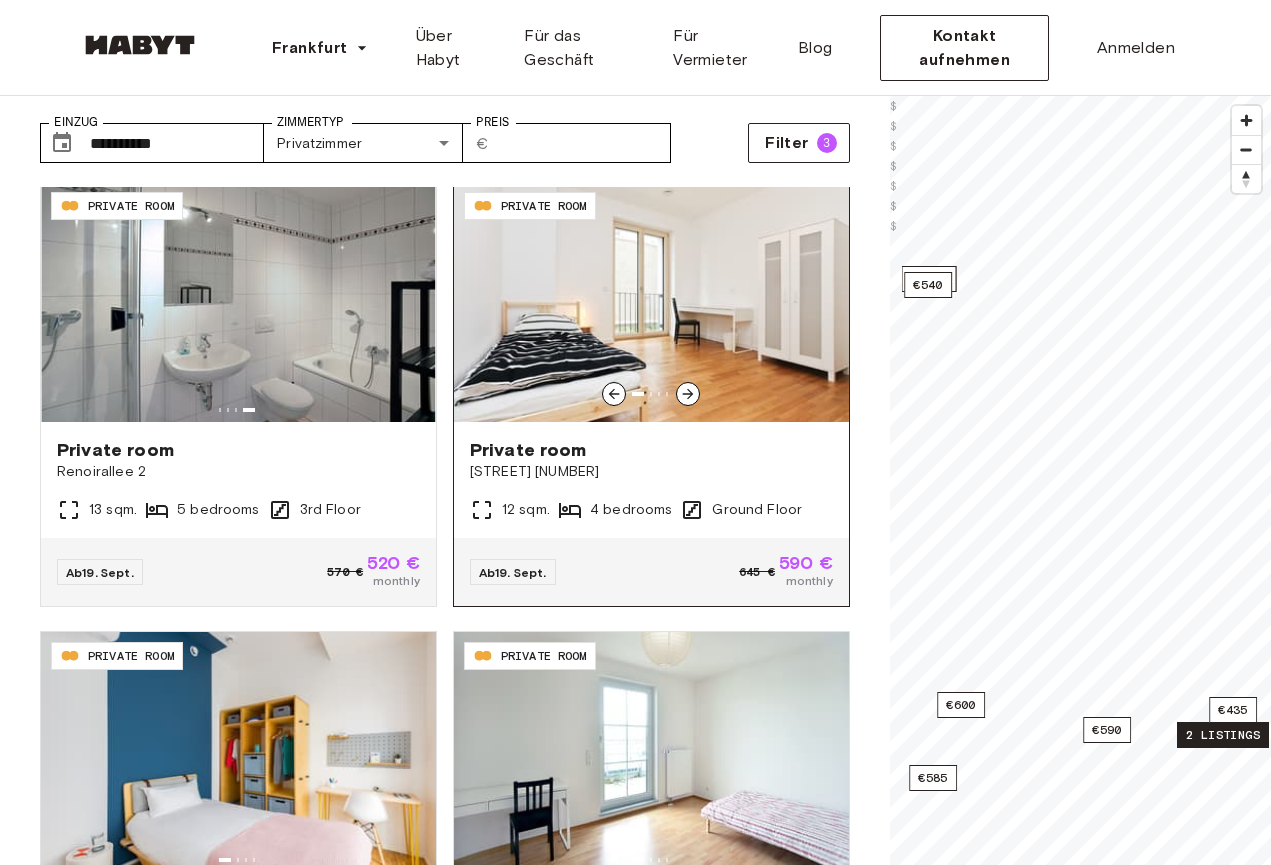click on "Private room" at bounding box center (651, 450) 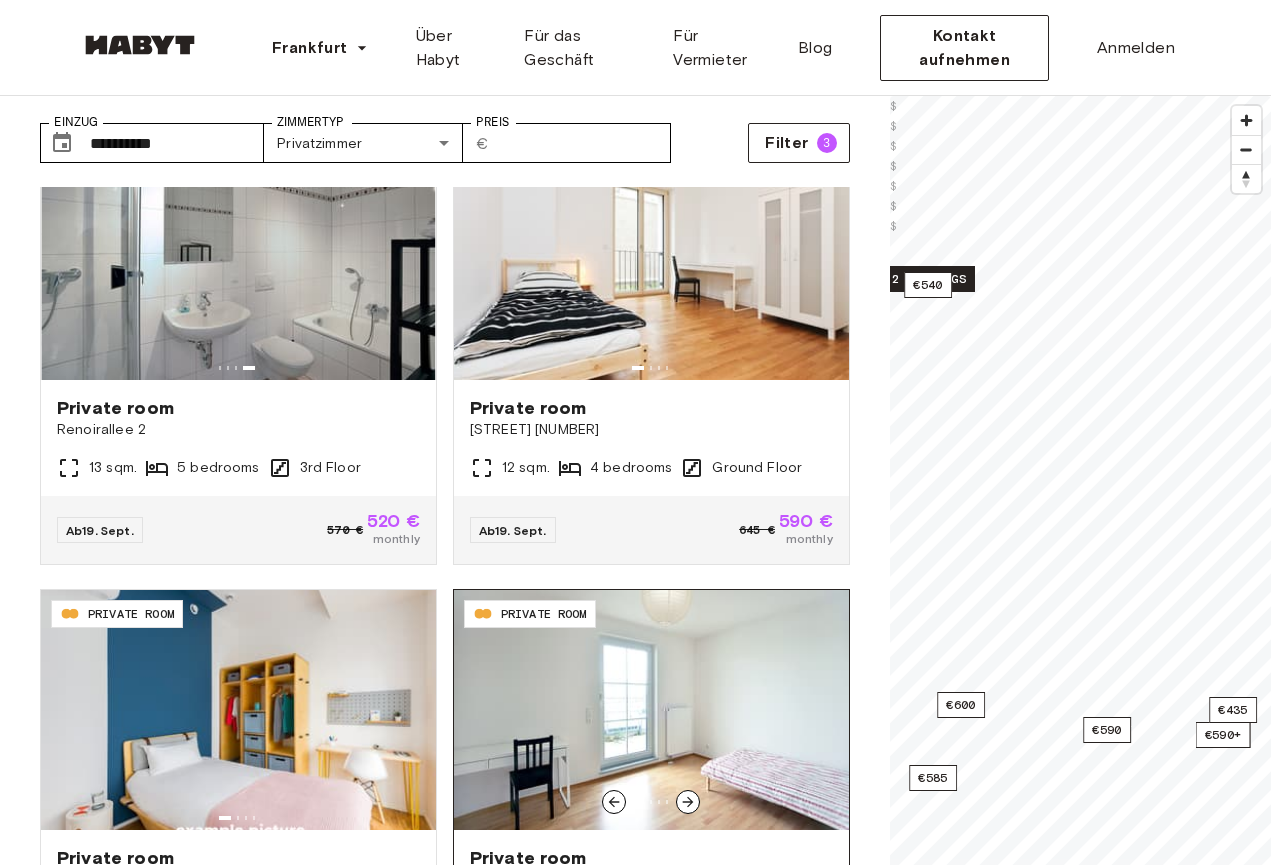scroll, scrollTop: 68, scrollLeft: 0, axis: vertical 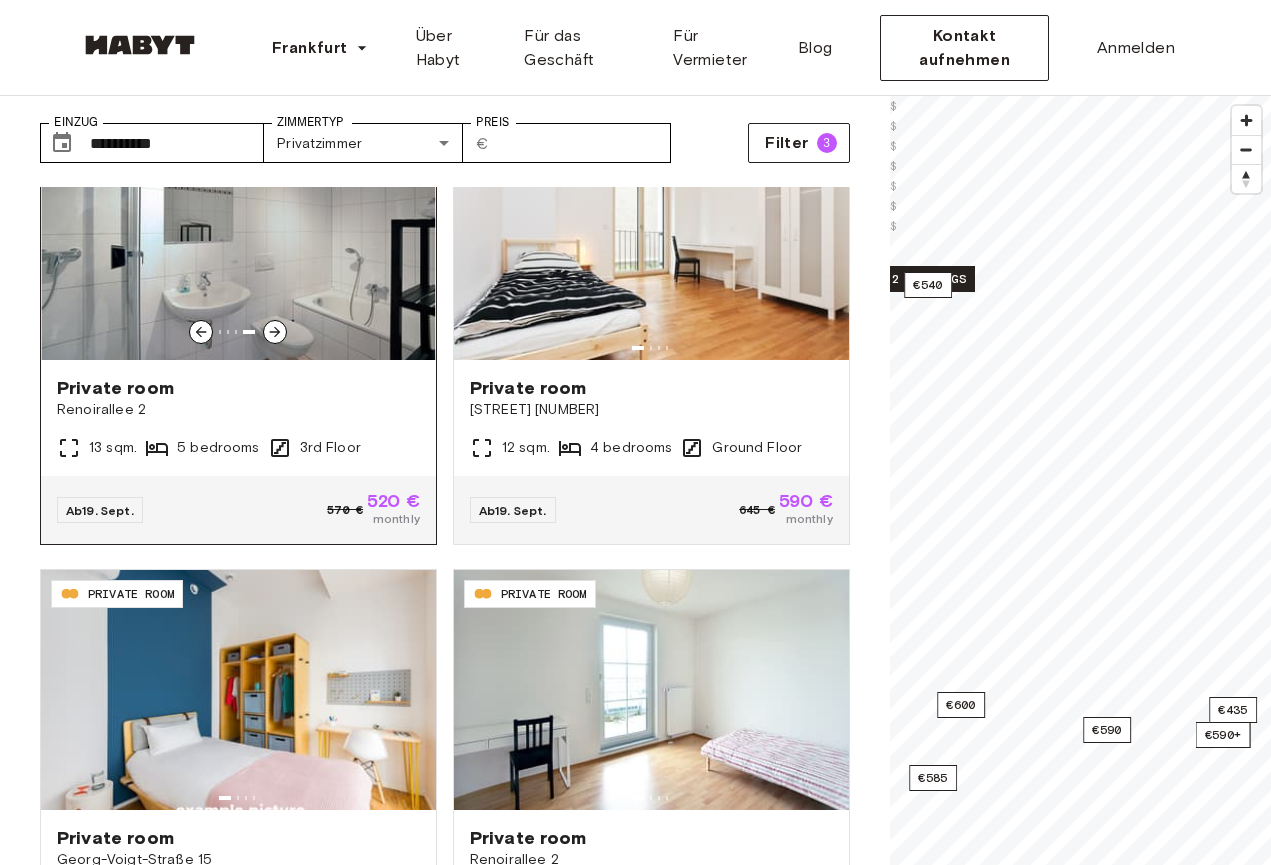 click on "Private room [STREET] [NUMBER] [SQM] [BEDROOMS] [FLOOR]" at bounding box center (238, 418) 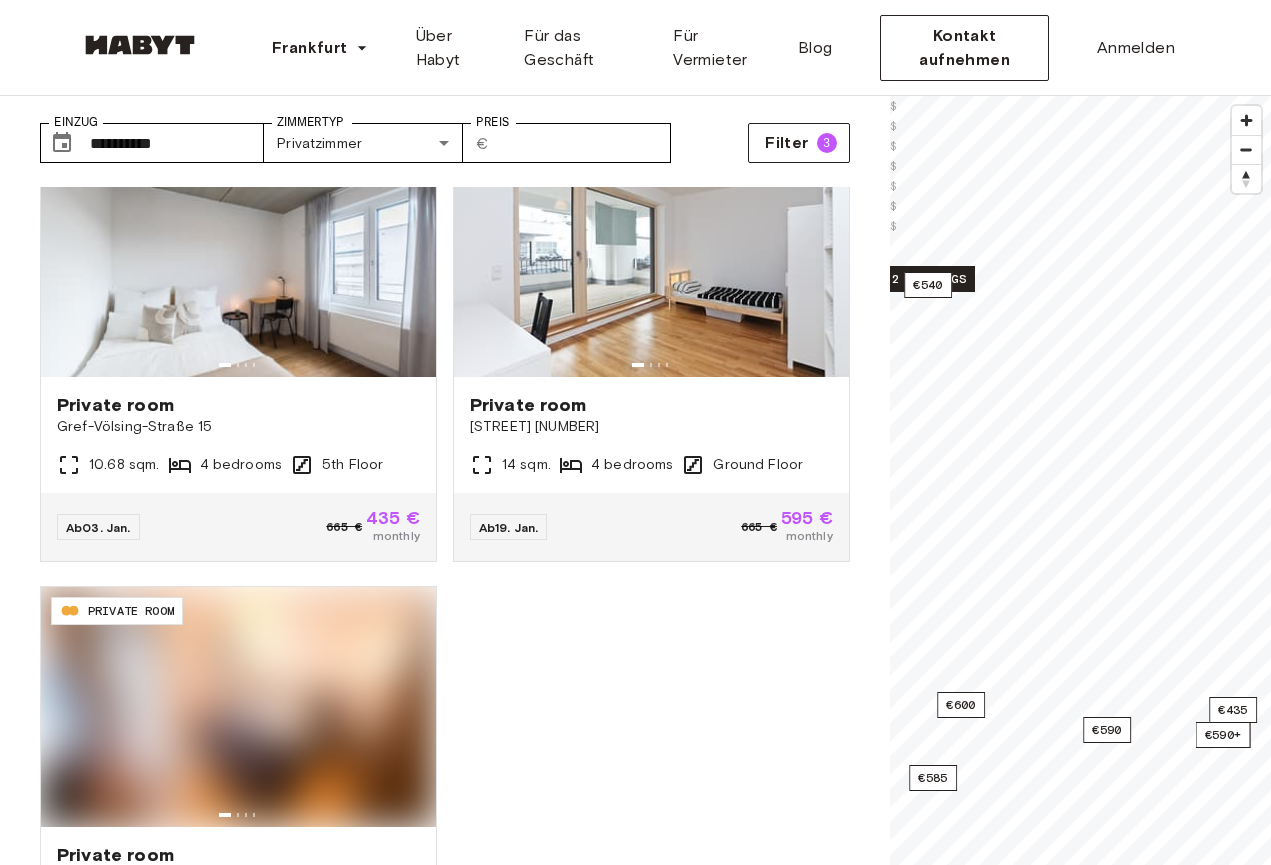 scroll, scrollTop: 1401, scrollLeft: 0, axis: vertical 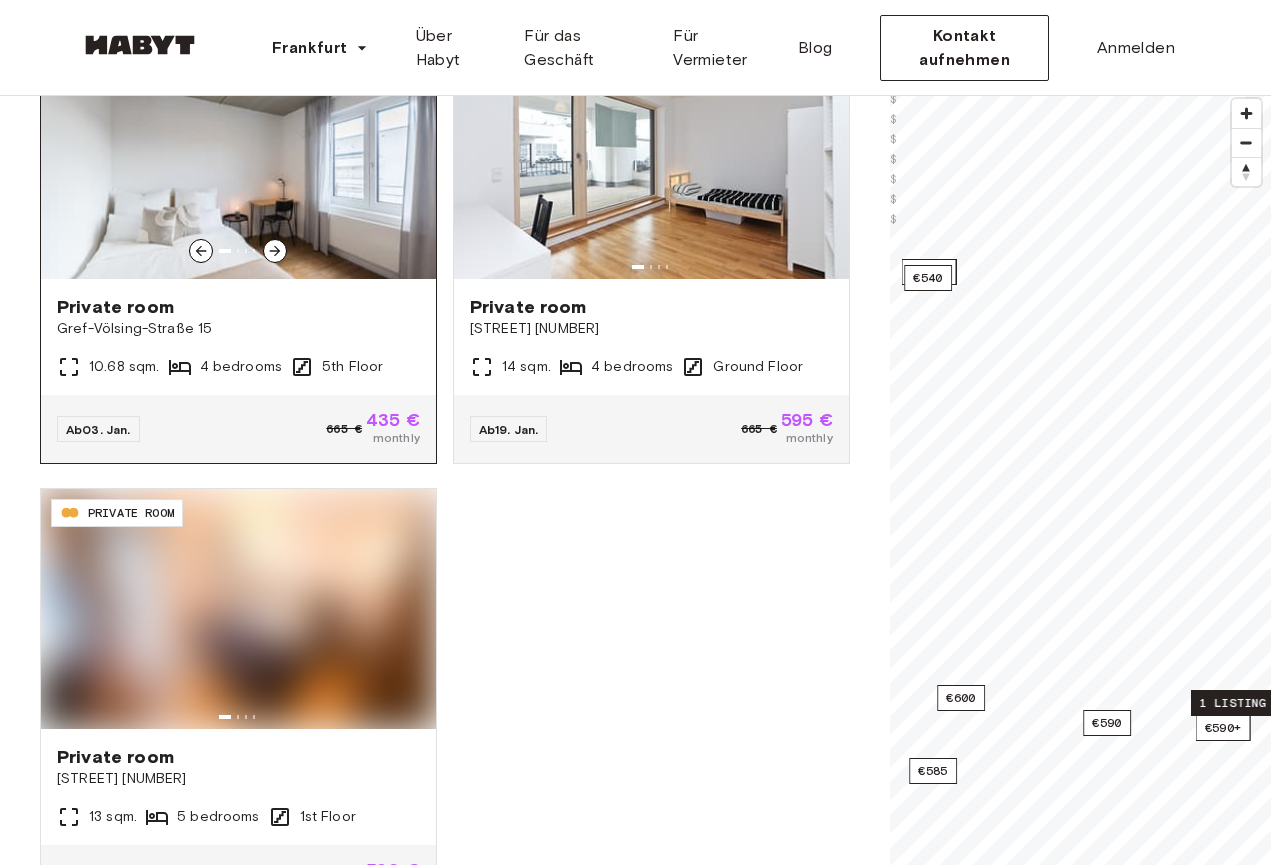 click on "Gref-Völsing-Straße 15" at bounding box center [238, 329] 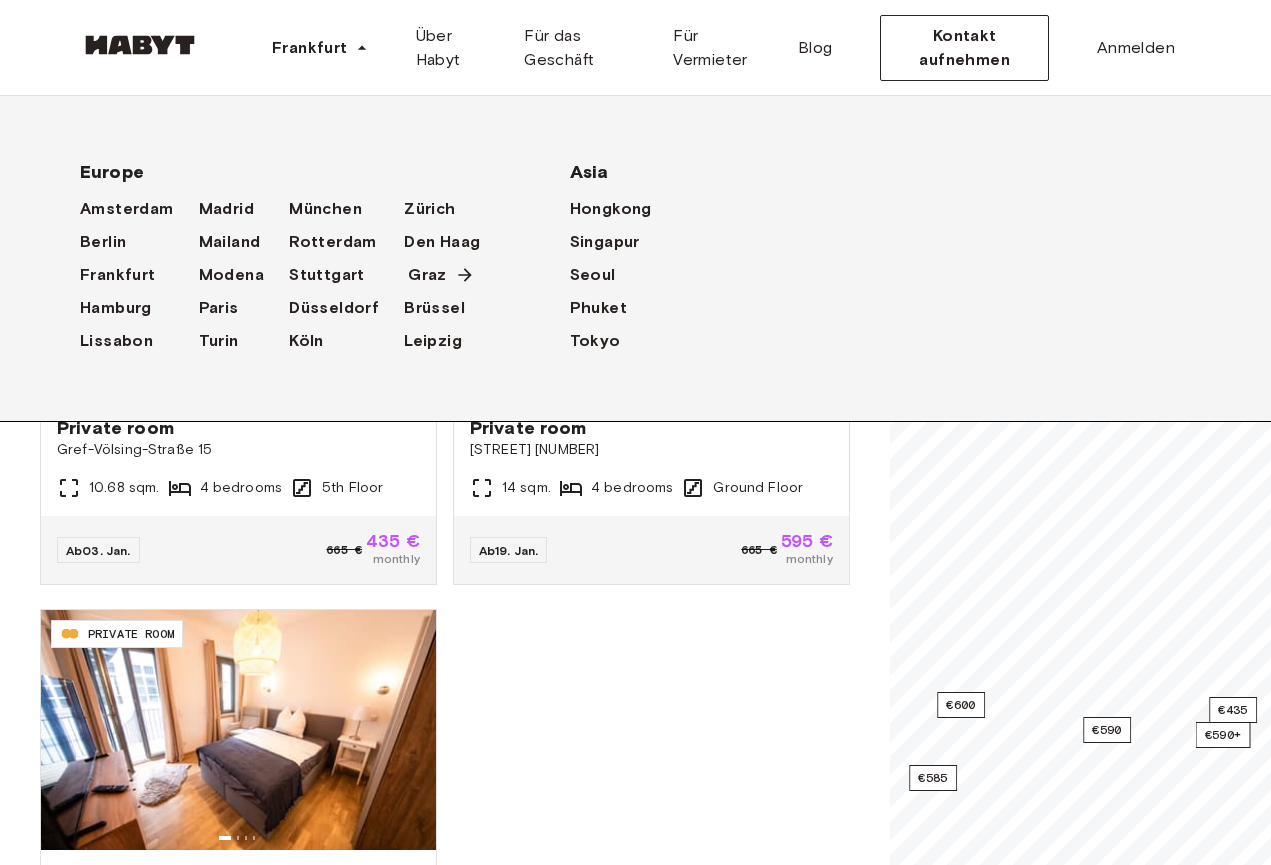 scroll, scrollTop: 46, scrollLeft: 0, axis: vertical 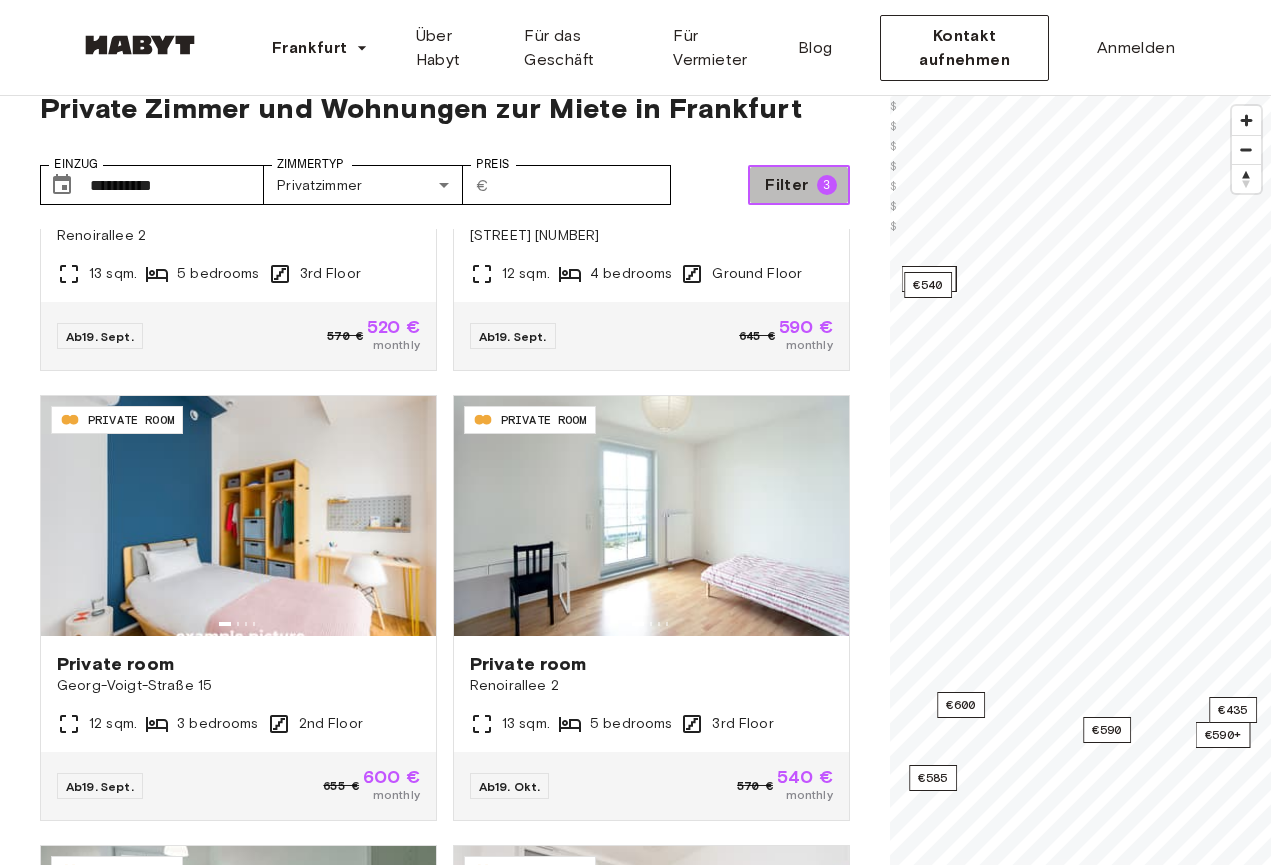 click on "Filter 3" at bounding box center [798, 185] 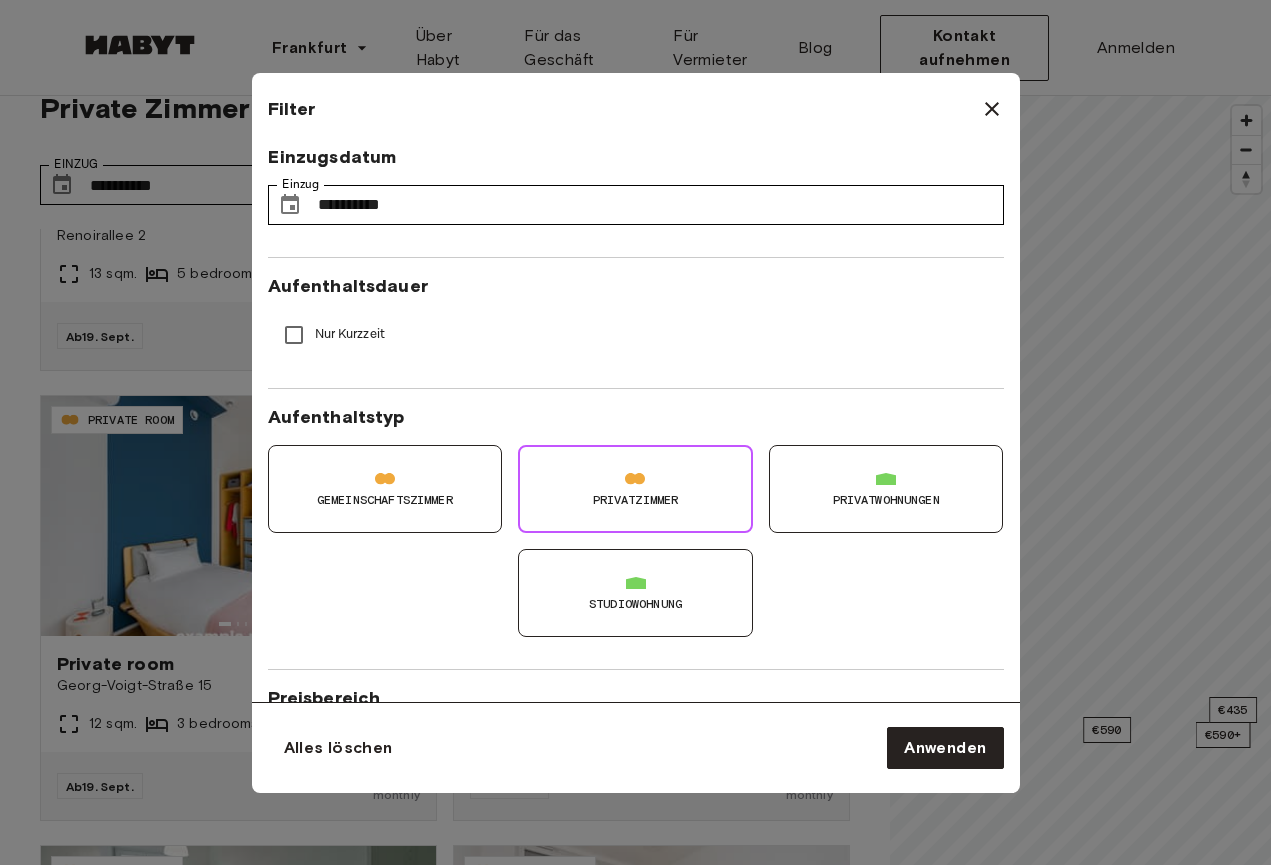 click on "Privatzimmer" at bounding box center [635, 489] 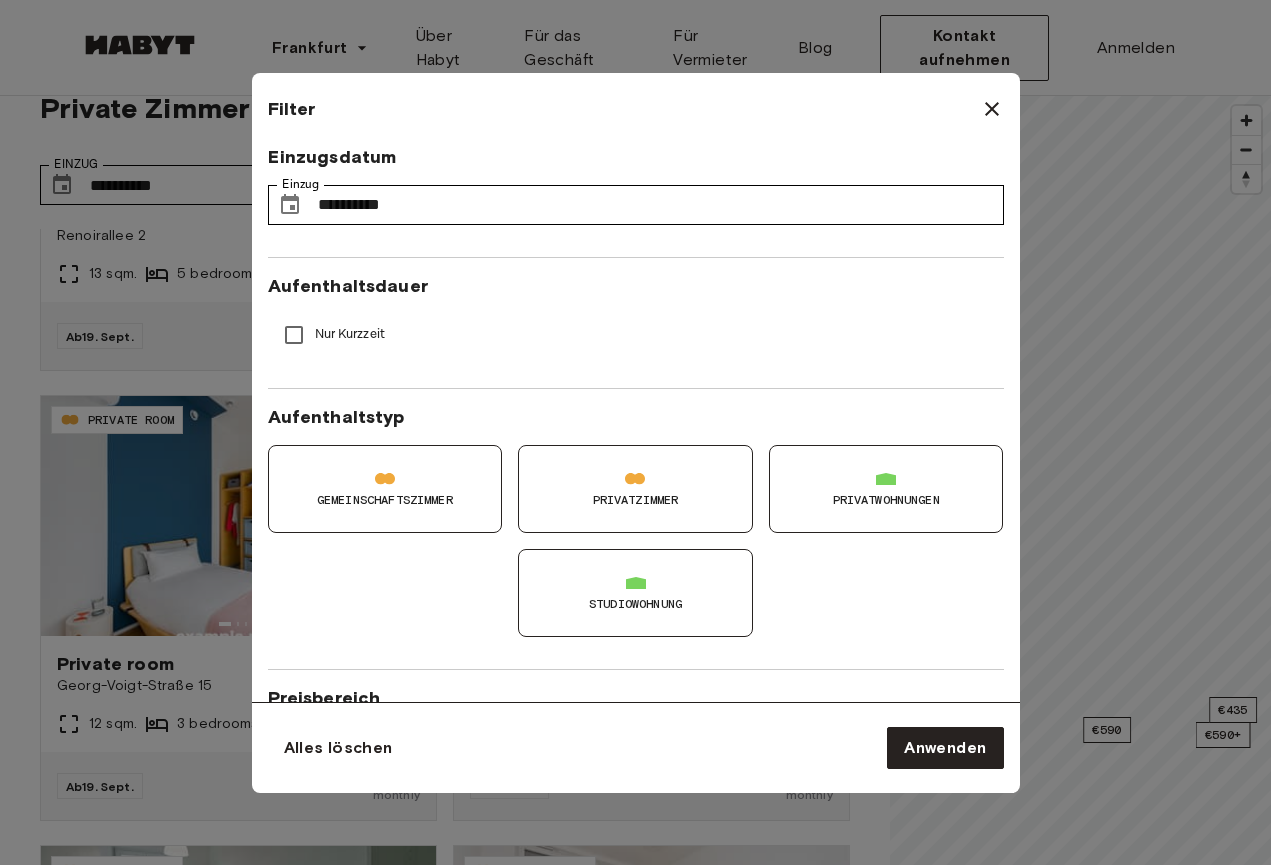 click on "Privatwohnungen" at bounding box center (886, 489) 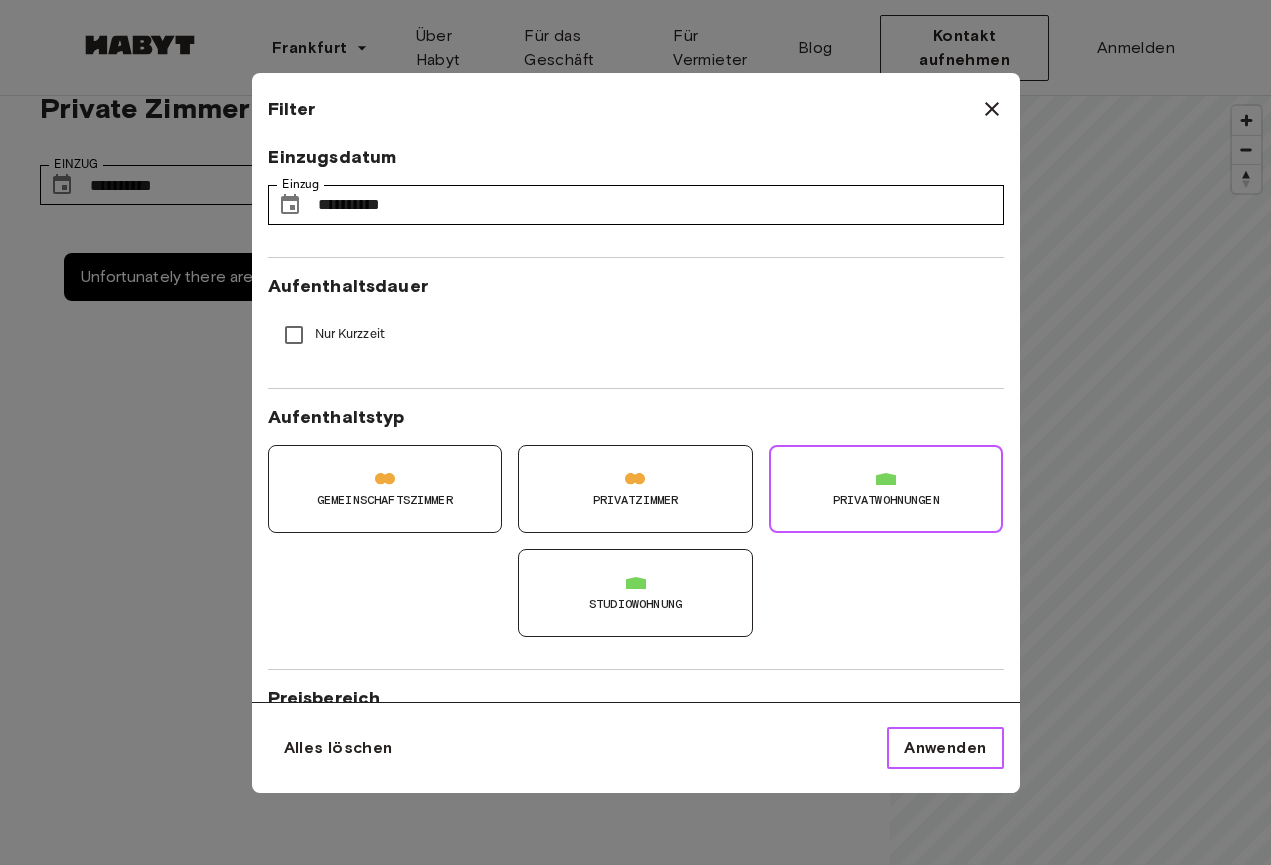 click on "Anwenden" at bounding box center [945, 748] 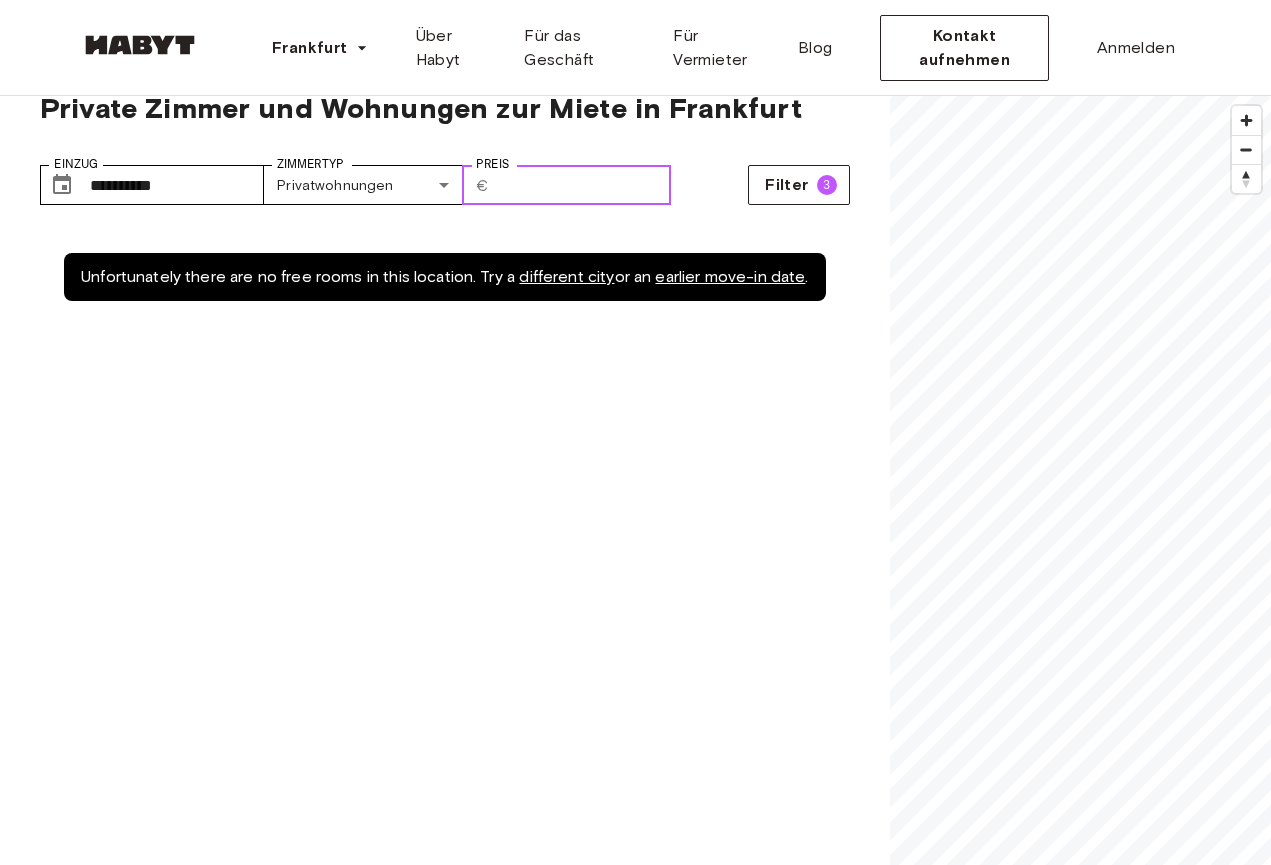 click on "***" at bounding box center [584, 185] 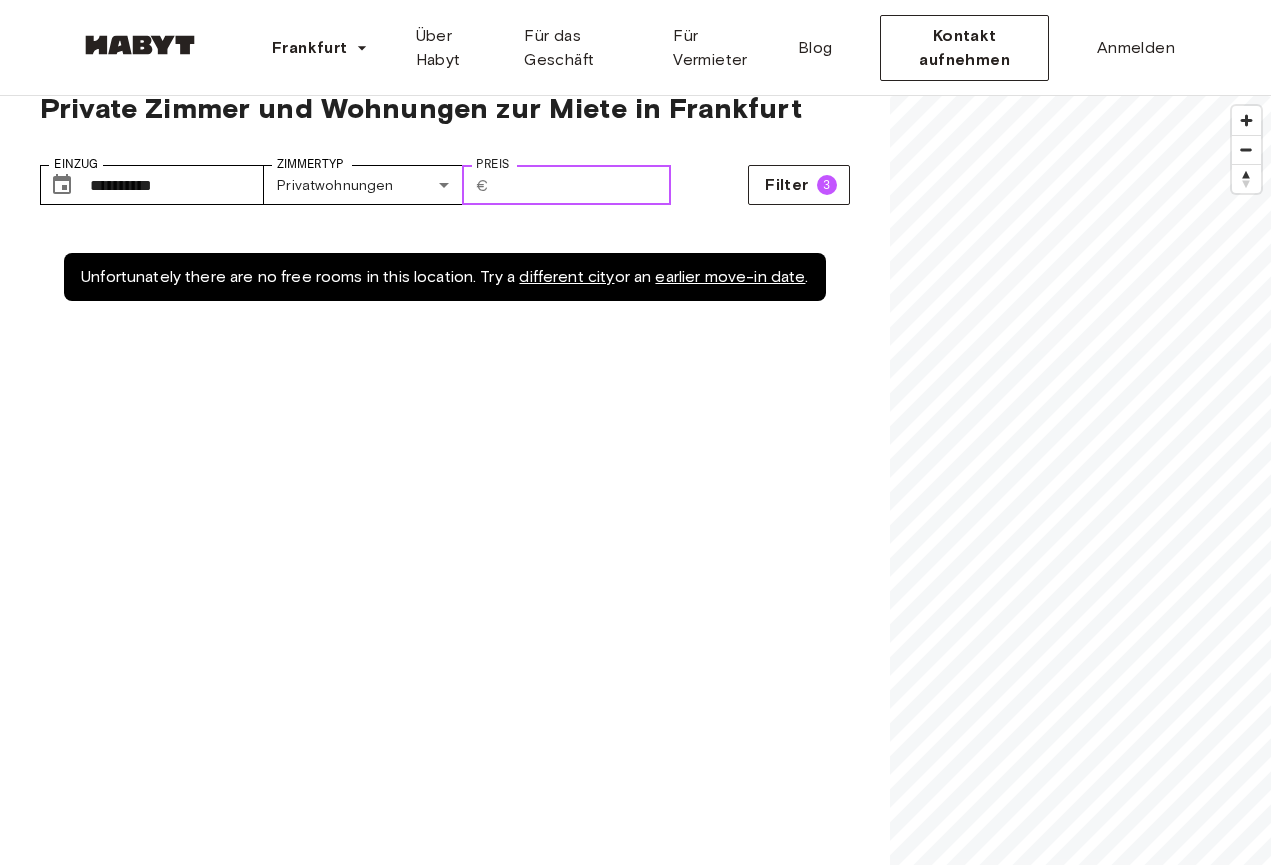 click on "***" at bounding box center (584, 185) 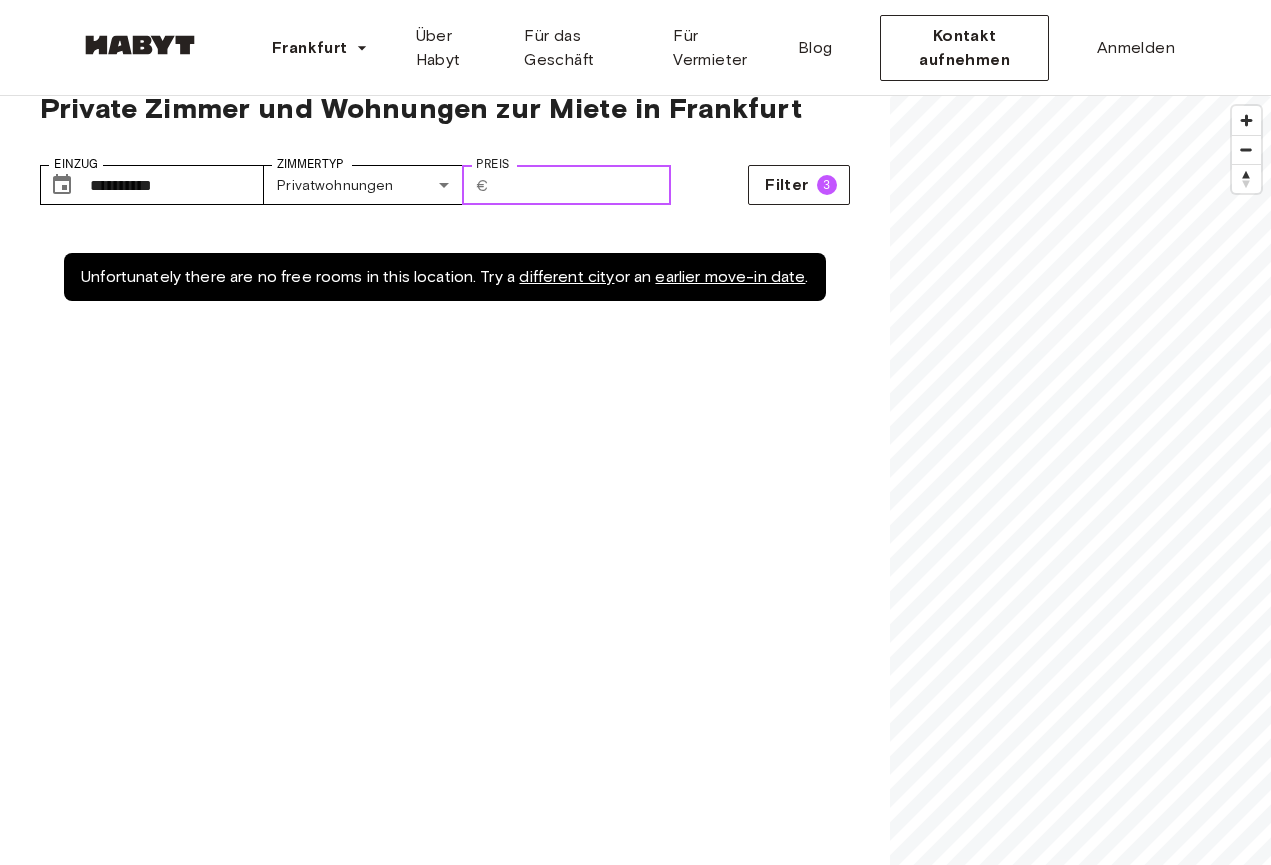 type on "*" 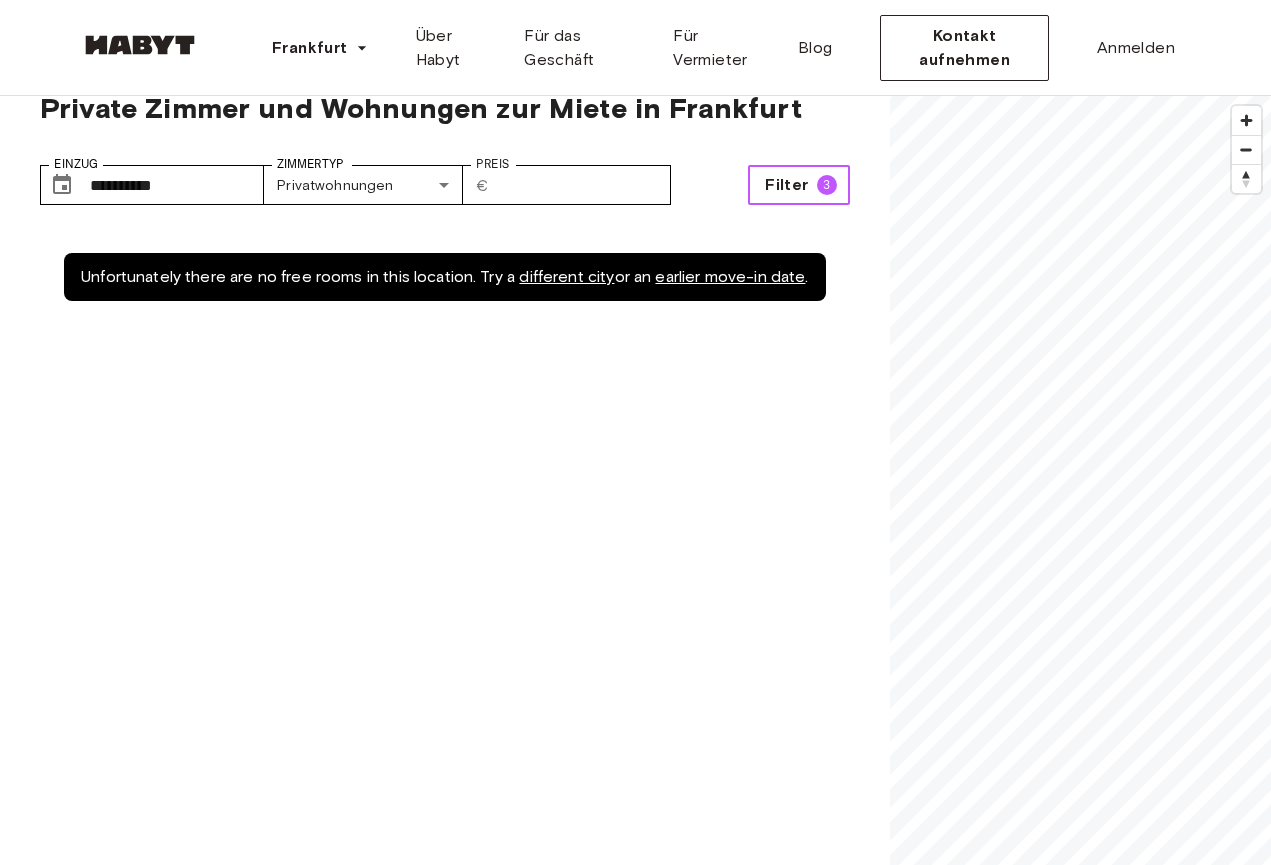 click on "Filter 3" at bounding box center (798, 185) 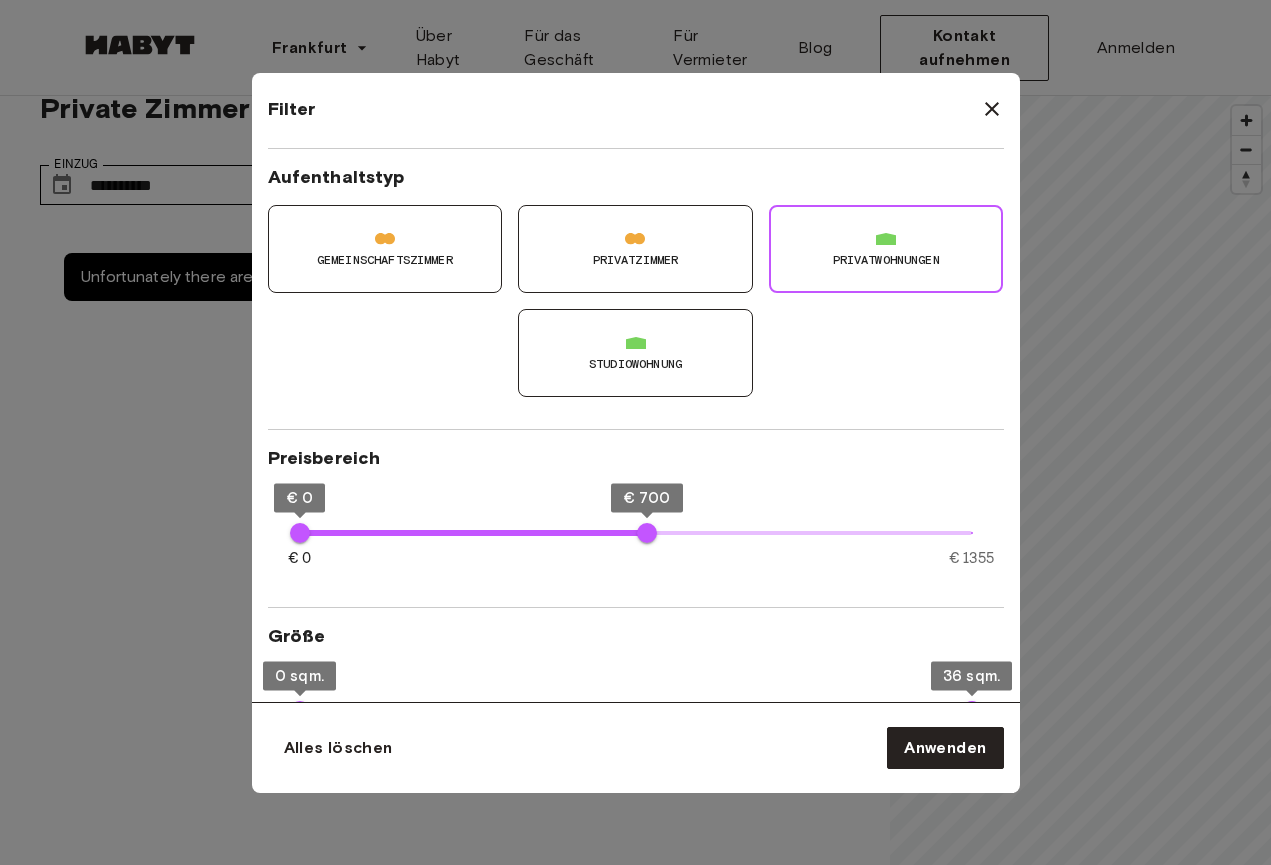 scroll, scrollTop: 250, scrollLeft: 0, axis: vertical 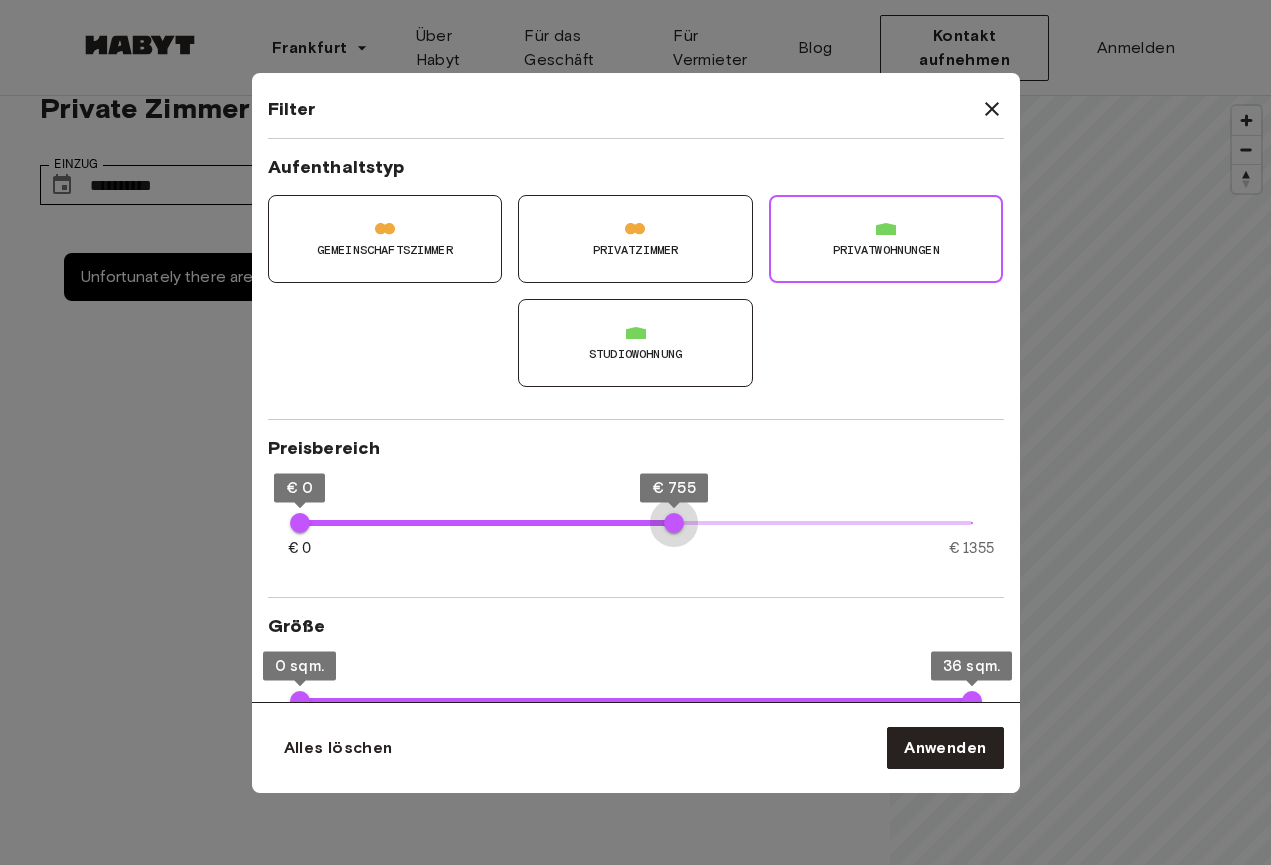 type on "***" 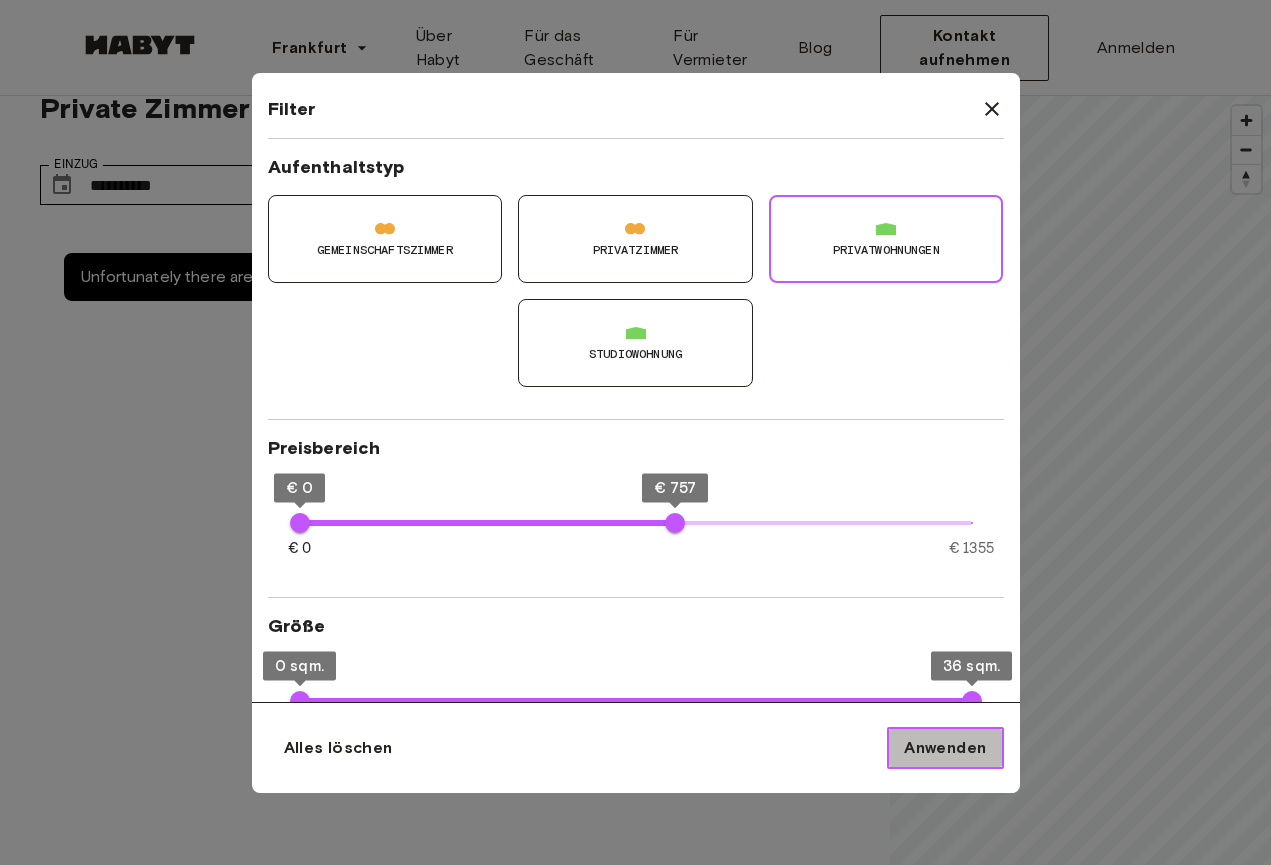 click on "Anwenden" at bounding box center (945, 748) 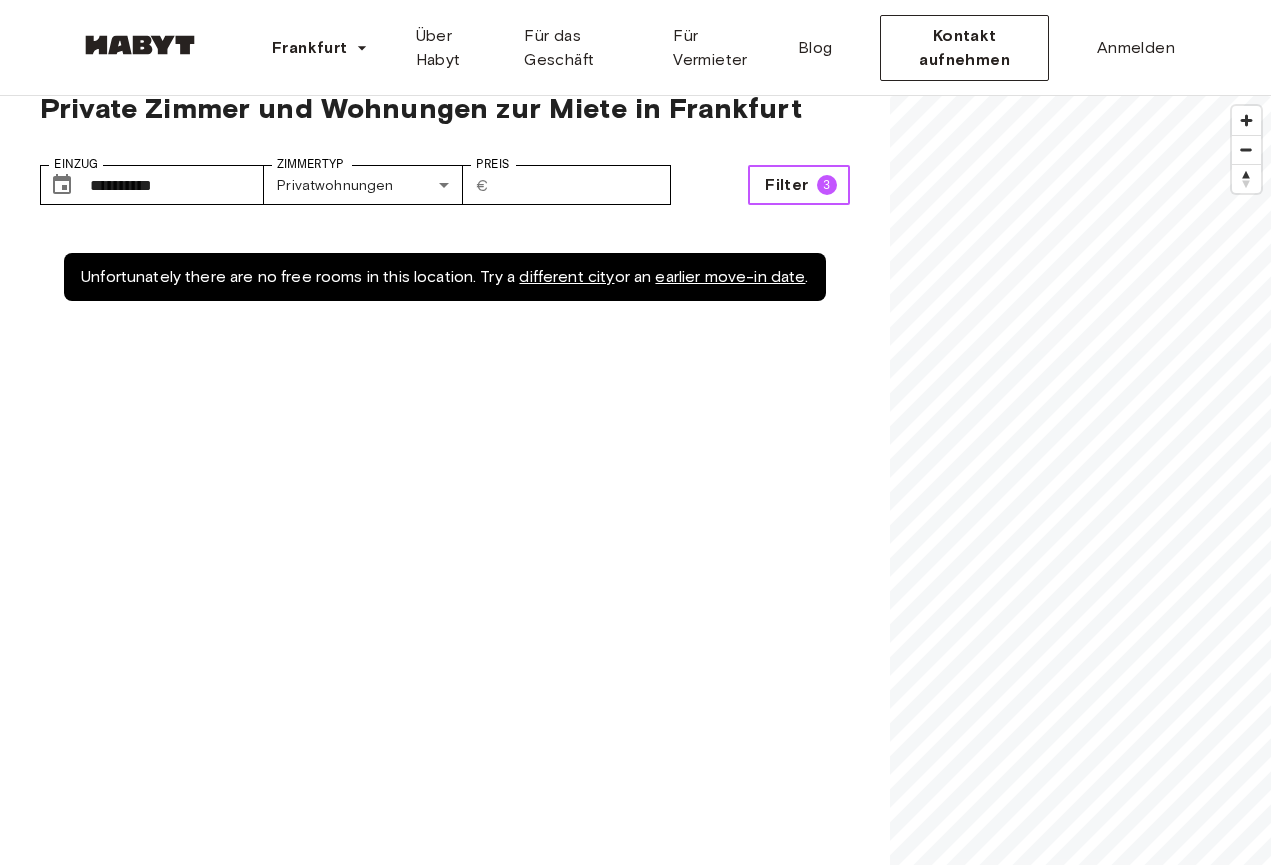 click on "Filter 3" at bounding box center [798, 185] 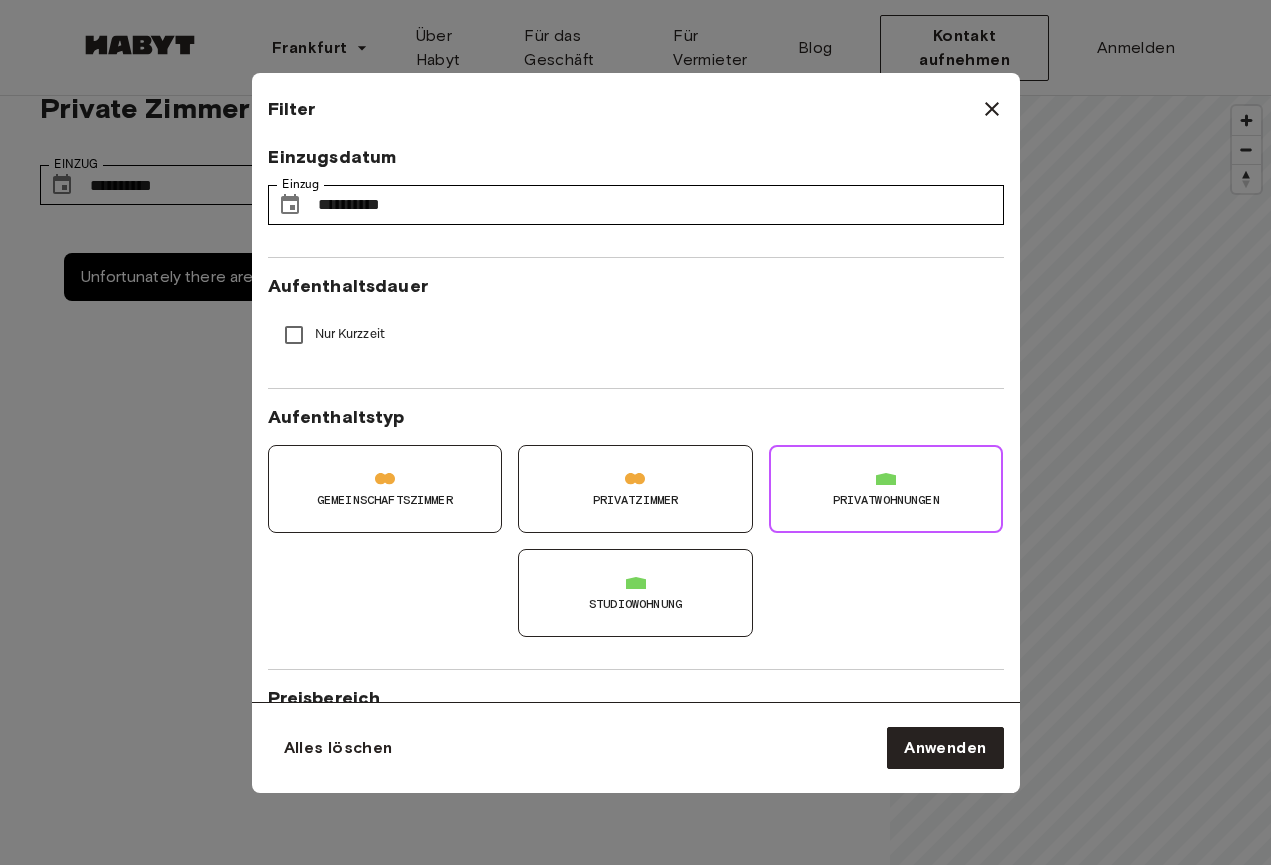 click on "Studiowohnung" at bounding box center (635, 593) 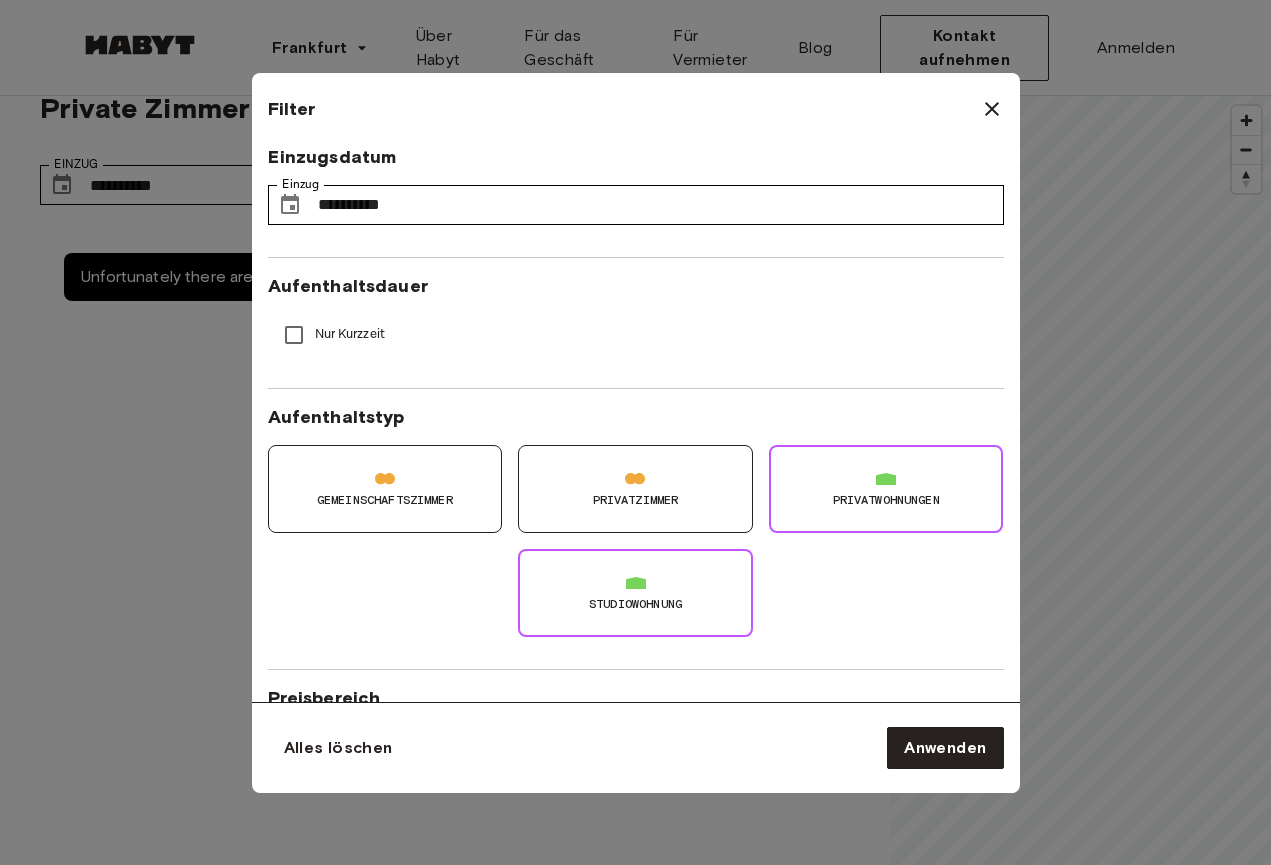 click on "Privatwohnungen" at bounding box center (886, 489) 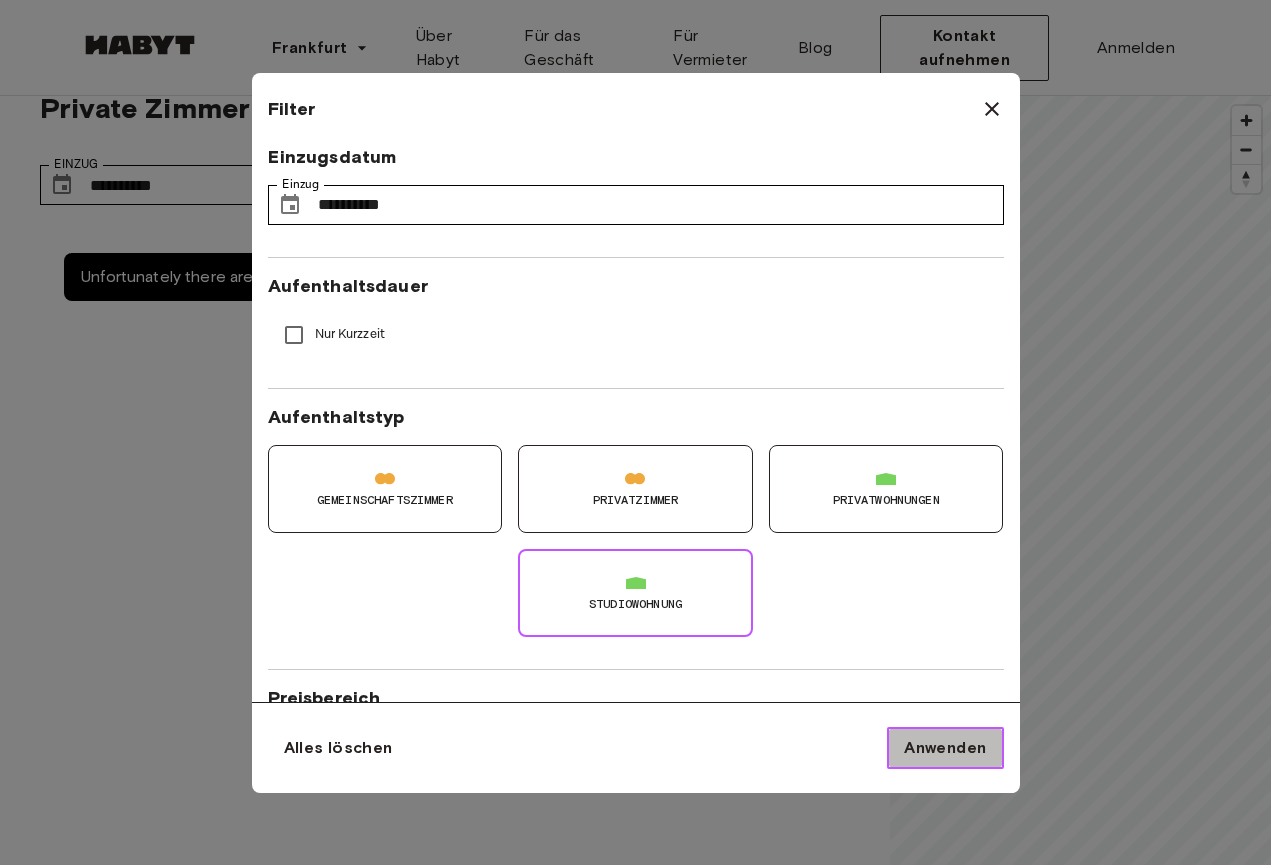 click on "Anwenden" at bounding box center [945, 748] 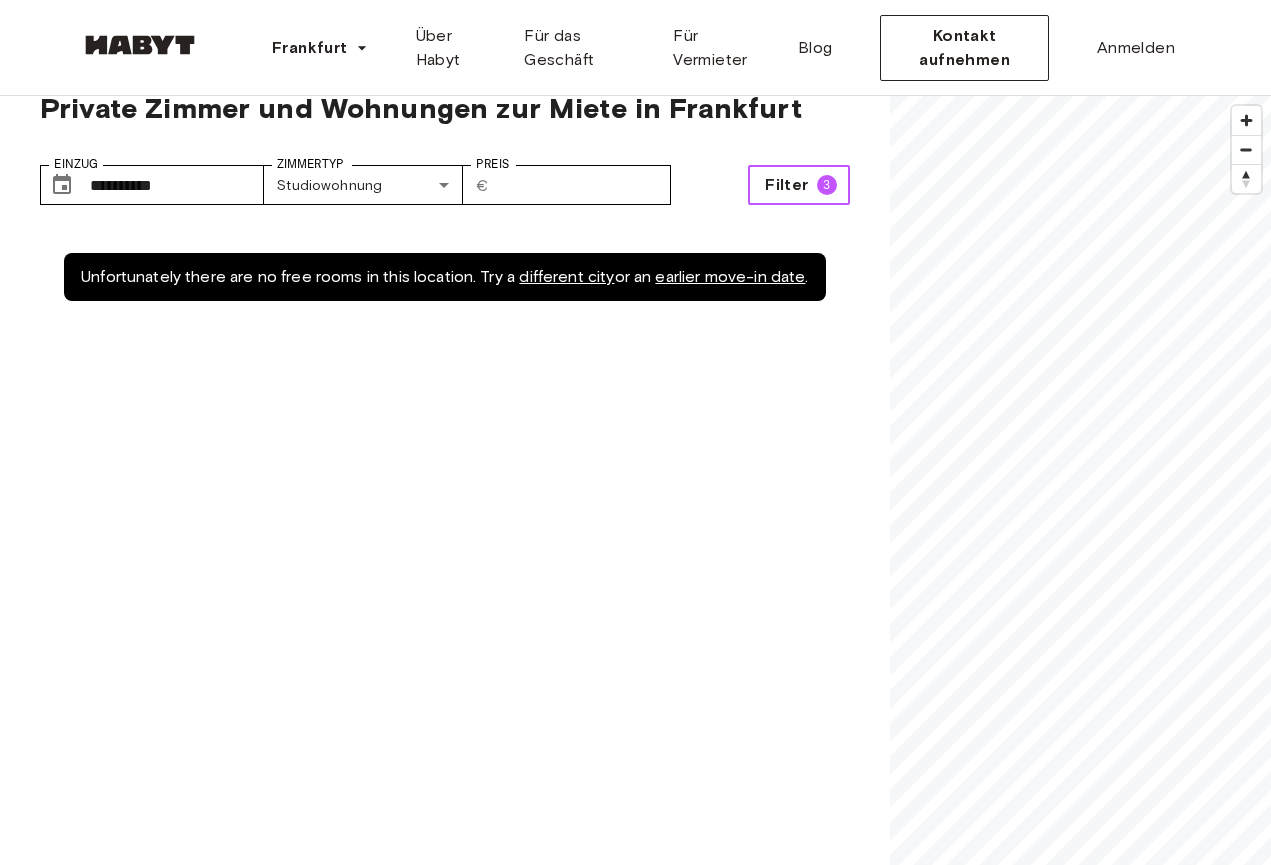 click on "Filter 3" at bounding box center (798, 185) 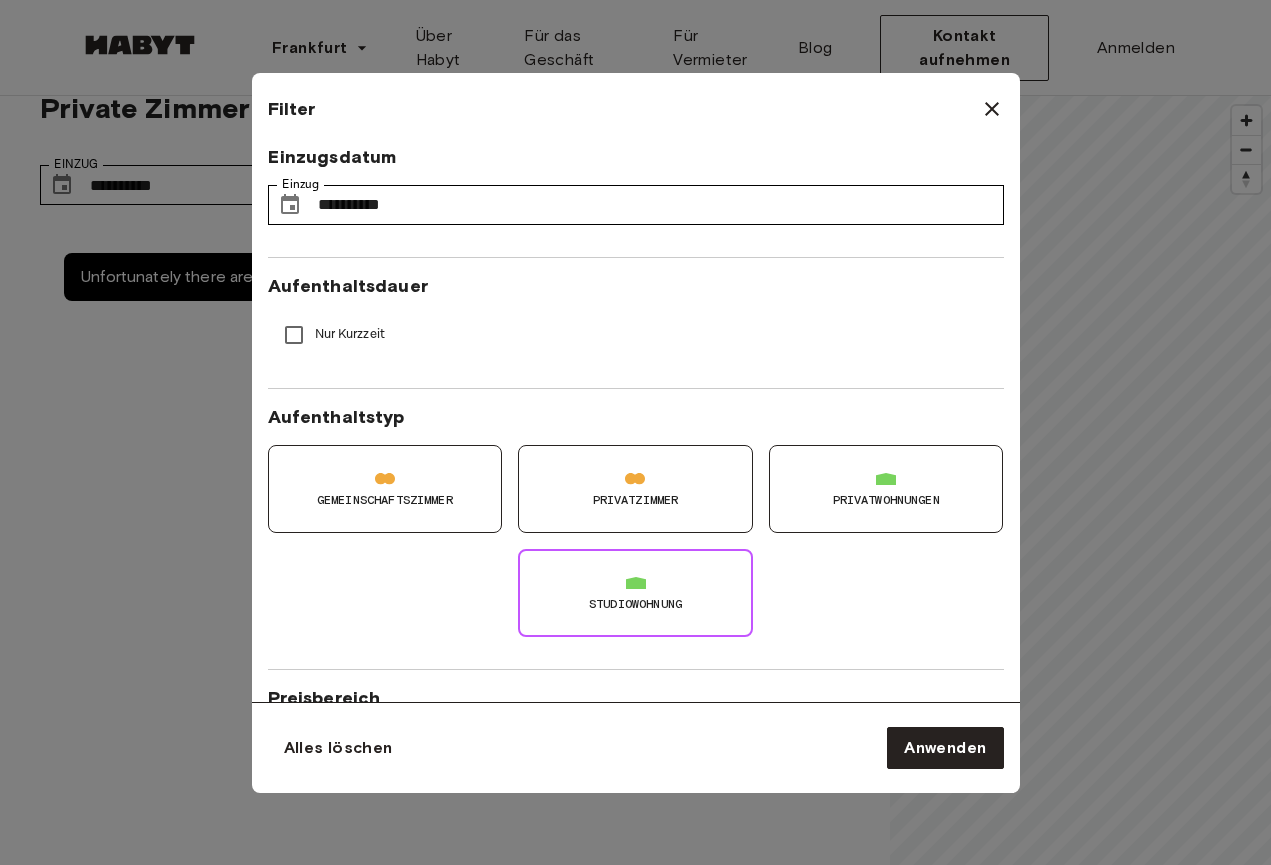 click on "Studiowohnung" at bounding box center [627, 585] 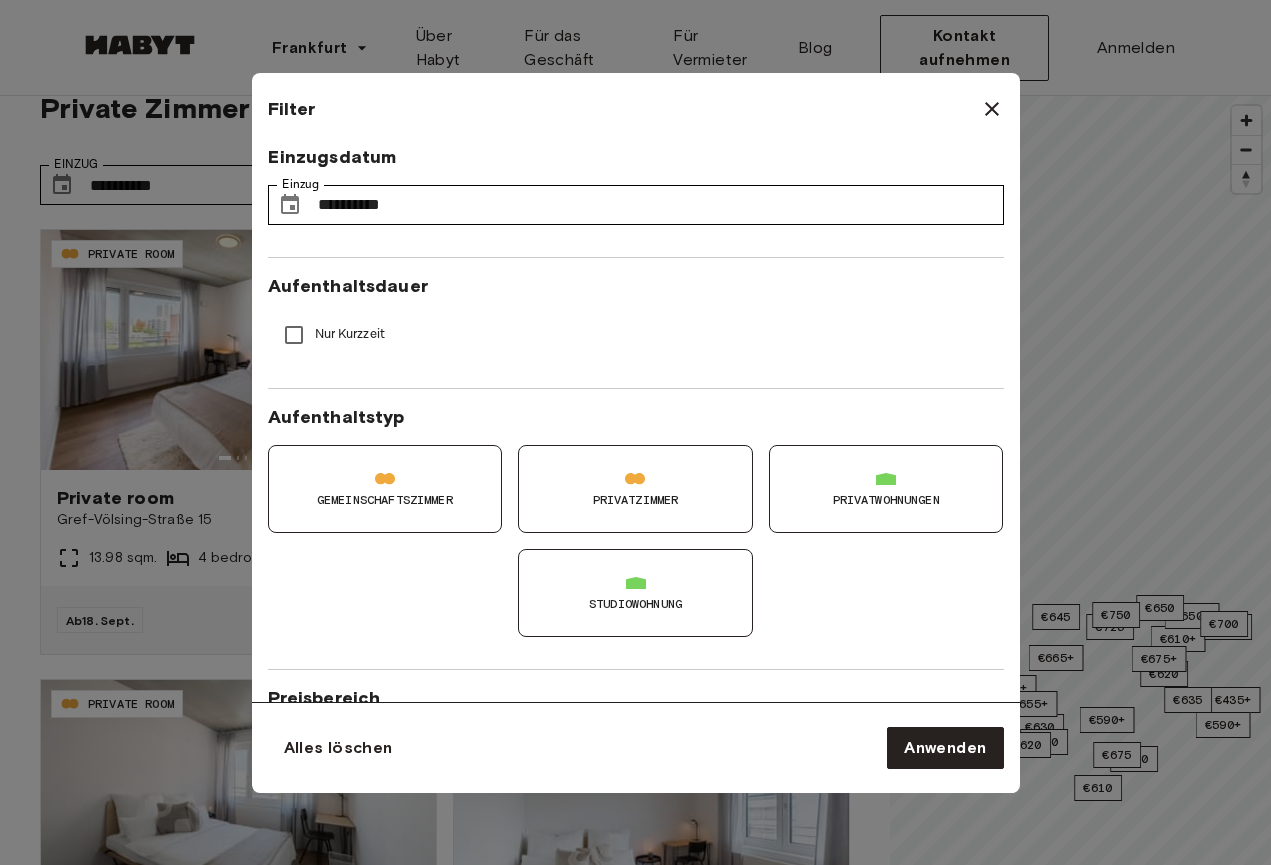 scroll, scrollTop: 119, scrollLeft: 0, axis: vertical 